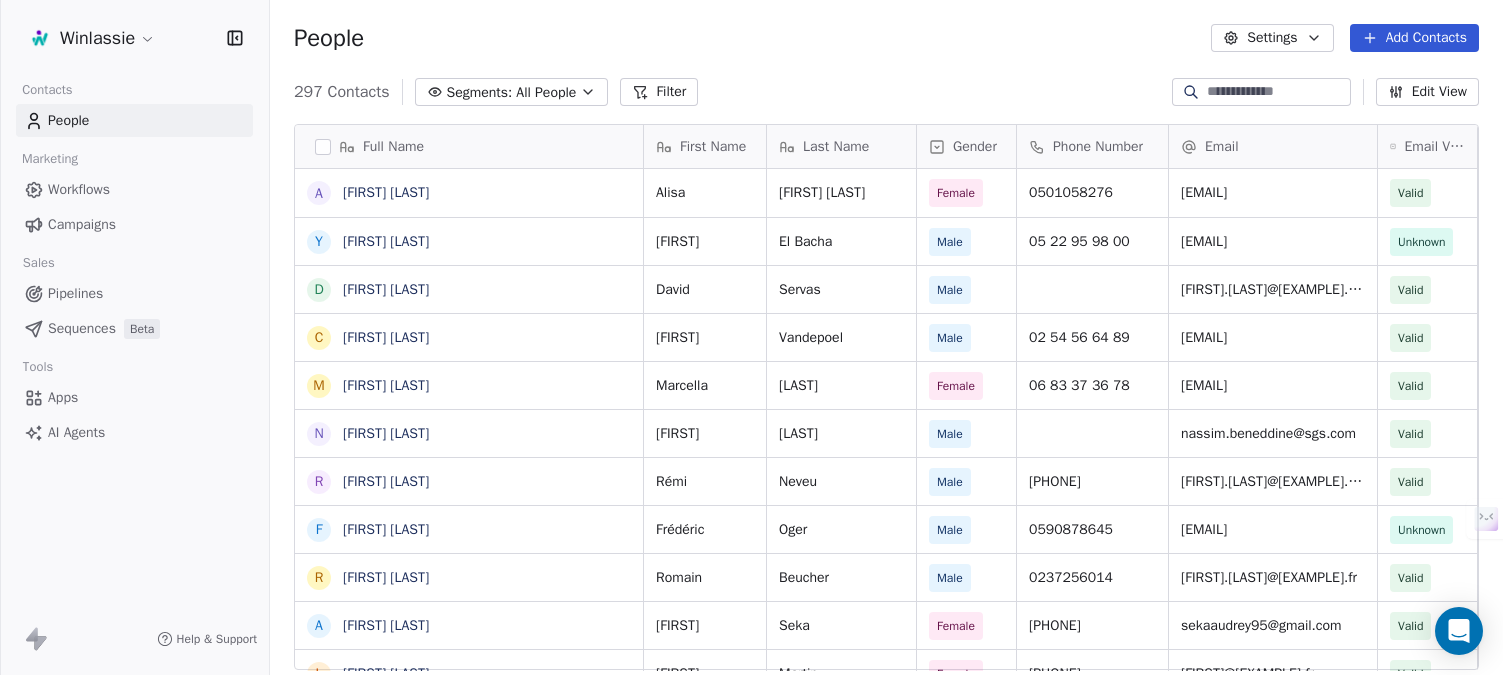 scroll, scrollTop: 0, scrollLeft: 0, axis: both 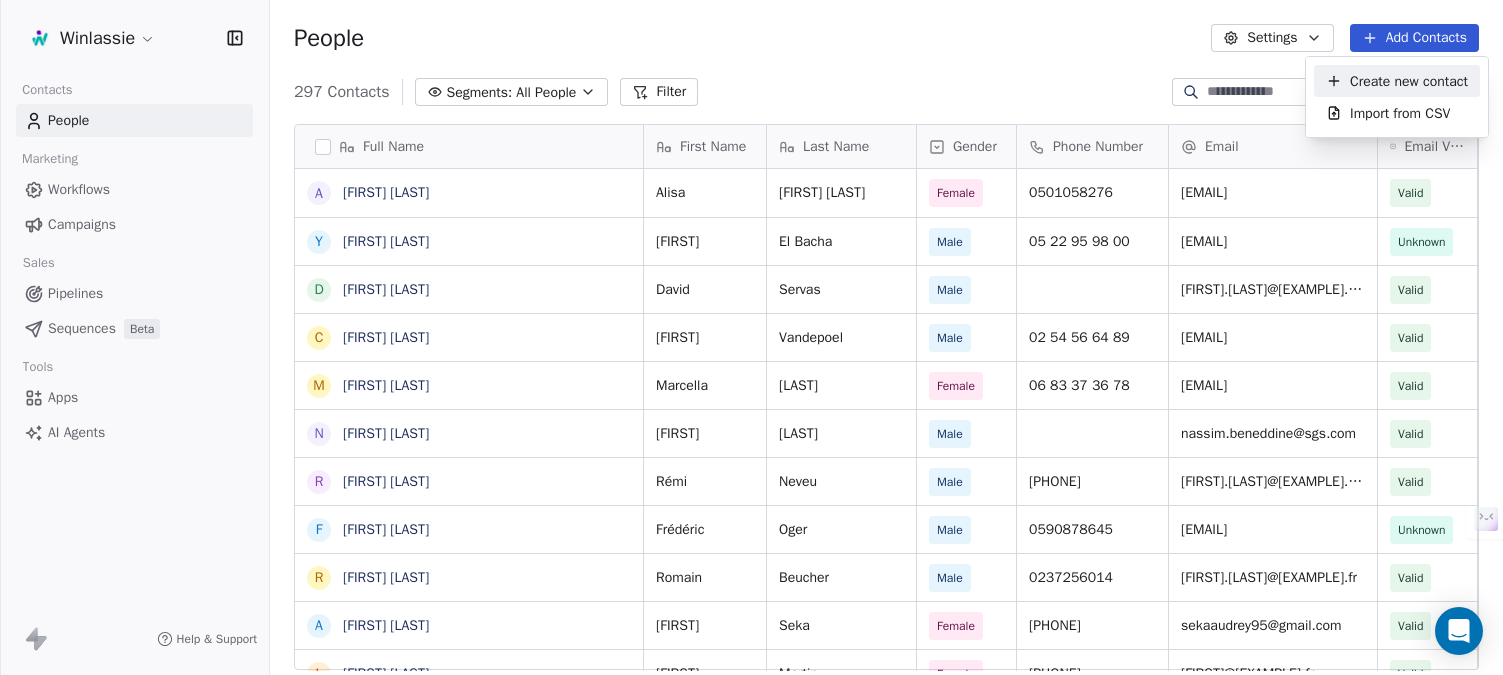 click on "Create new contact" at bounding box center [1409, 81] 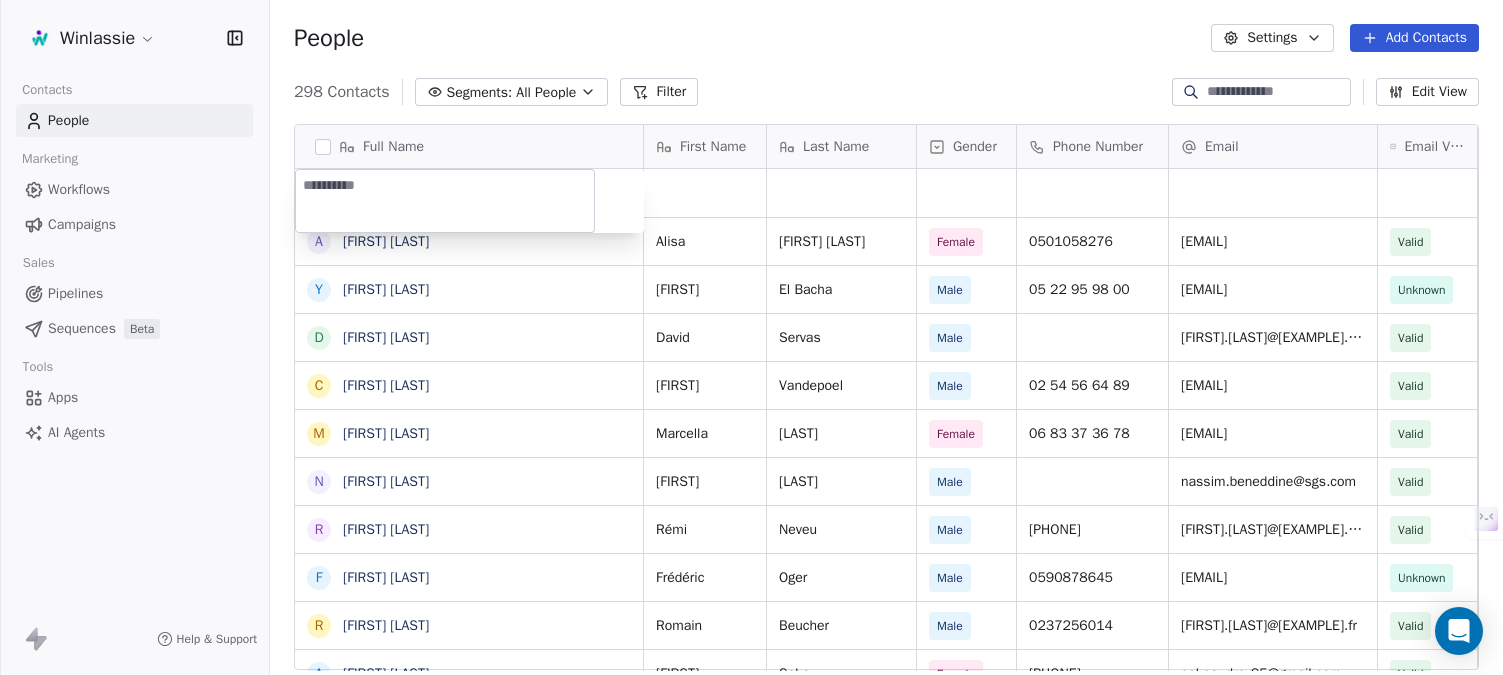 click at bounding box center [445, 201] 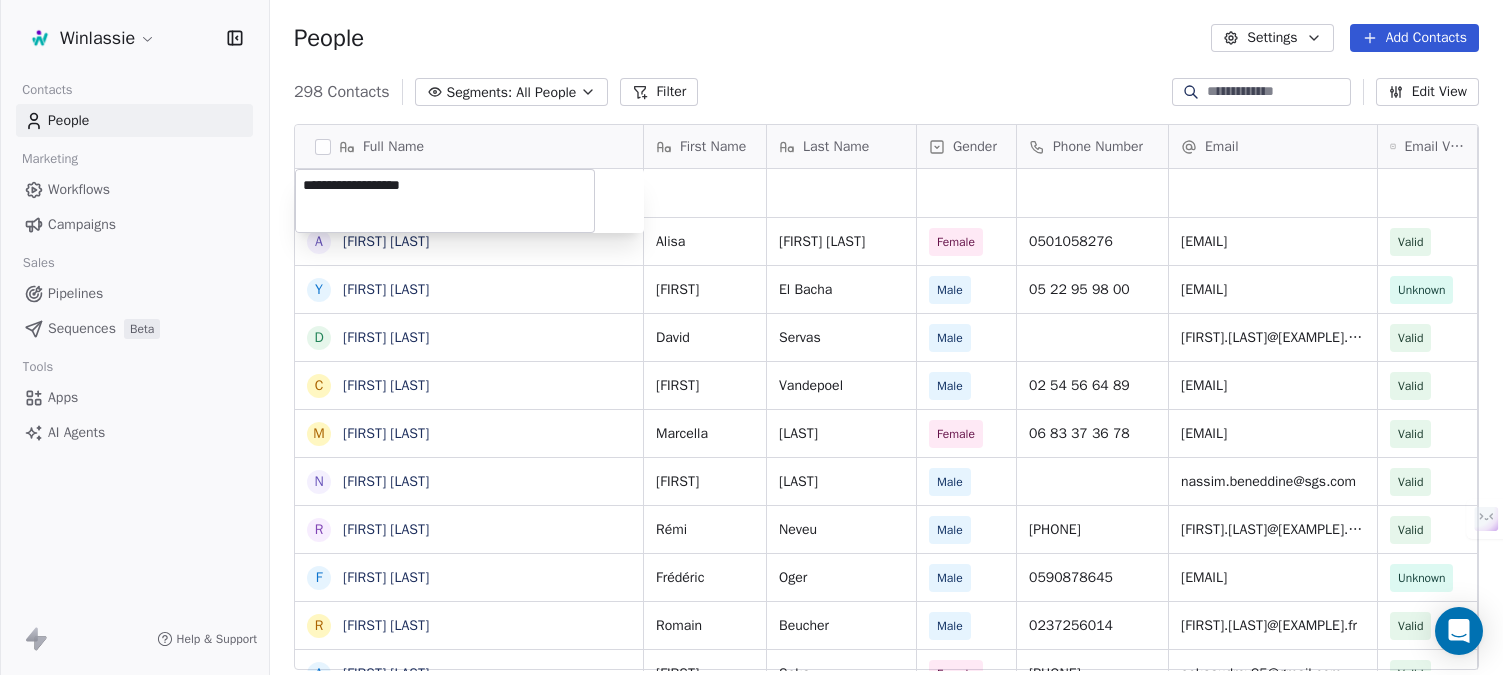 click on "Winlassie Contacts People Marketing Workflows Campaigns Sales Pipelines Sequences Beta Tools Apps AI Agents Help & Support People Settings  Add Contacts 298 Contacts Segments: All People Filter  Edit View Tag Add to Sequence Export Full Name A [FIRST] [LAST] L [FIRST] [LAST] Y [FIRST] [LAST] D [FIRST] [LAST] C [FIRST] [LAST] M [FIRST] [LAST] N [FIRST] [LAST] R [FIRST] [LAST] F [FIRST] [LAST] R [FIRST] [LAST] A [FIRST] [LAST] L [FIRST] [LAST] F [FIRST] [LAST] L [FIRST] [LAST] M [FIRST] [LAST] M [FIRST] [LAST] G [FIRST] [LAST] L [FIRST] [LAST] M [FIRST] [LAST] S [FIRST] [LAST] L [FIRST] [LAST] L [FIRST] [LAST] M [FIRST] [LAST] F [FIRST] [LAST] E [FIRST] [LAST] K [FIRST] [LAST] B [FIRST] [LAST] F [FIRST] [LAST] S [FIRST] [LAST] S [FIRST] [LAST] H [FIRST] [LAST] [LAST] First Name Last Name Gender Phone Number Email Email Verification Status LinkedIn Job Title Hiérarchie [FIRST] [LAST] Laine Female [PHONE] [EMAIL] Valid [FIRST] [LAST] Male [PHONE] [EMAIL] Unknown Directeur Male" at bounding box center [751, 412] 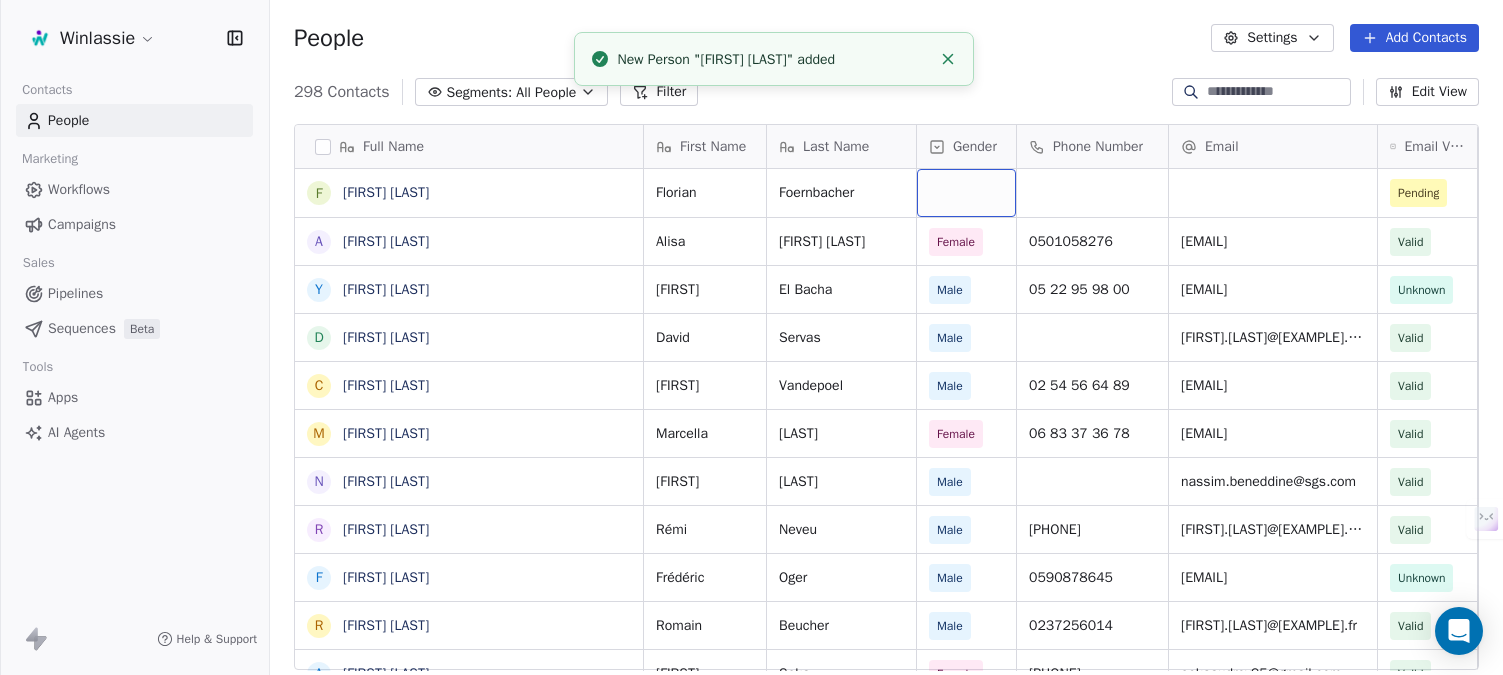 click at bounding box center [966, 193] 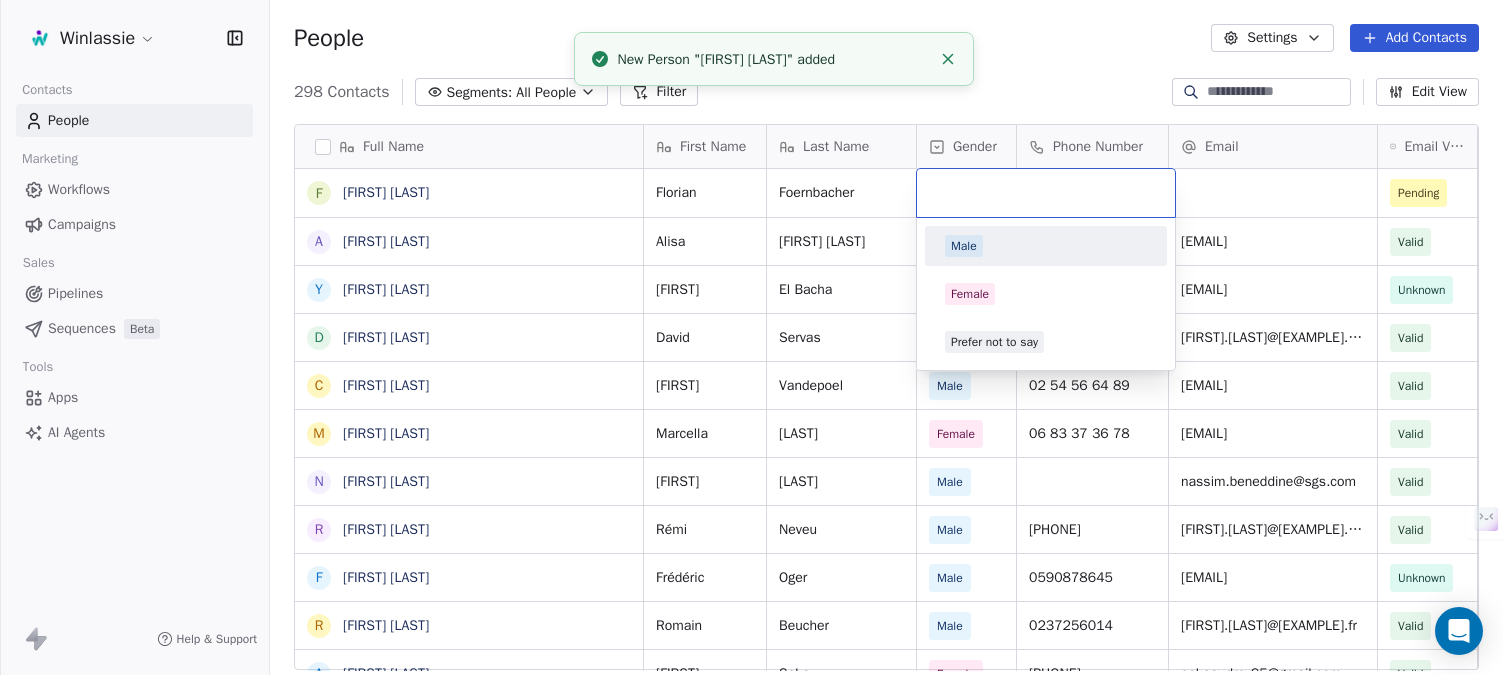 click on "Male" at bounding box center (964, 246) 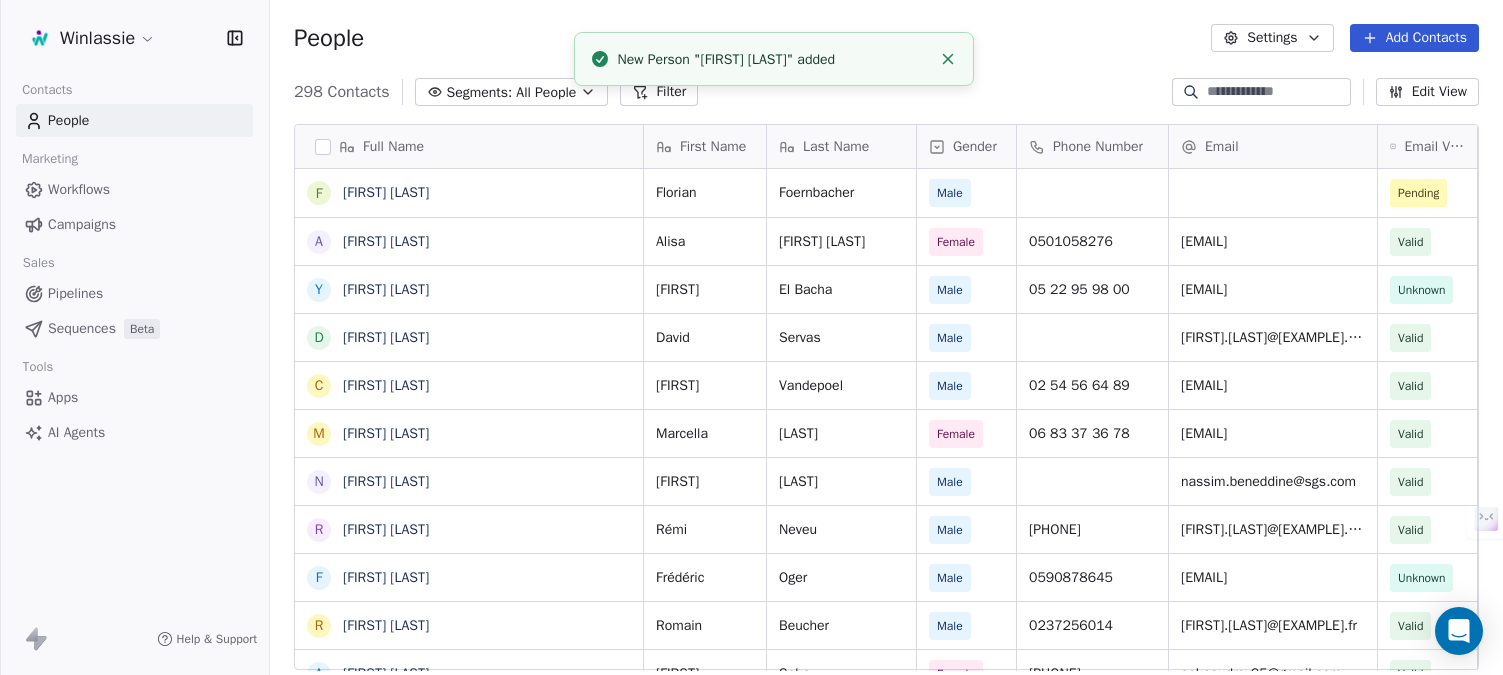 drag, startPoint x: 1052, startPoint y: 2, endPoint x: 1071, endPoint y: 66, distance: 66.760765 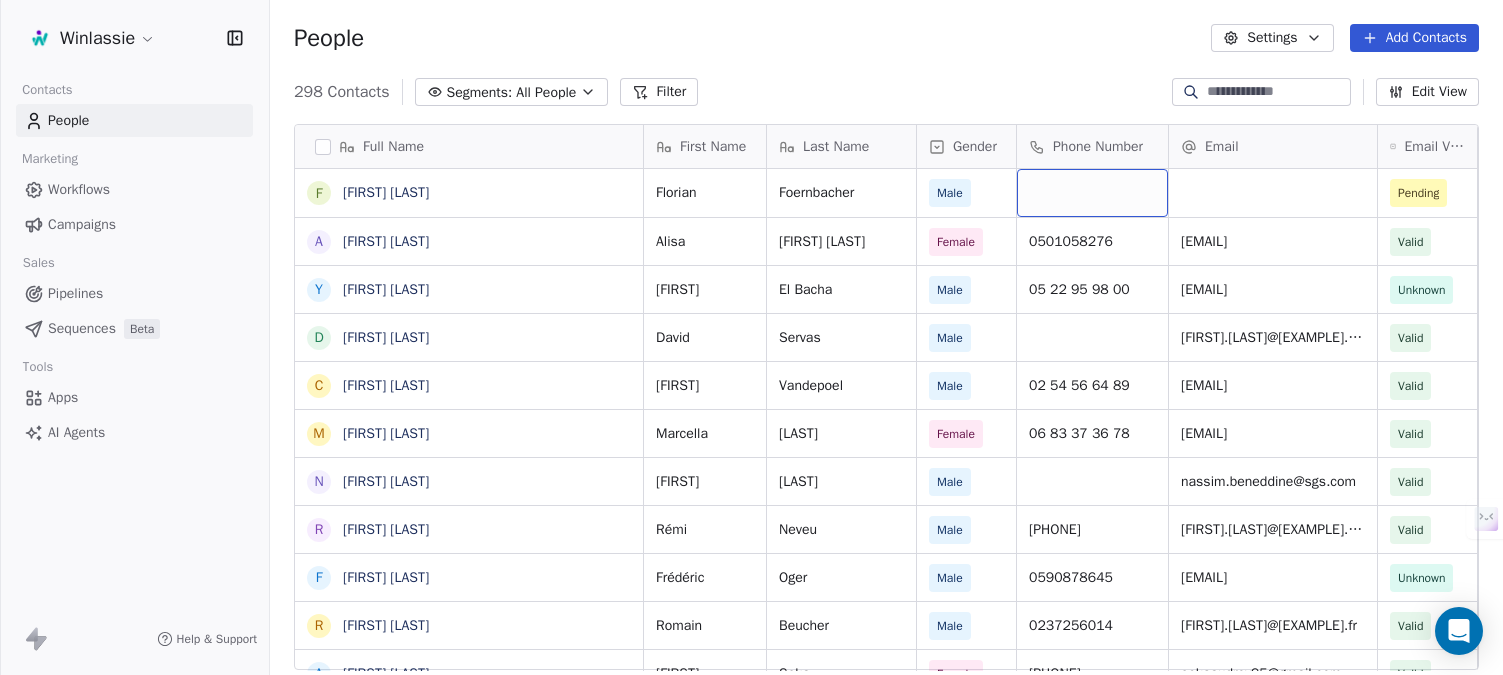 click at bounding box center [1092, 193] 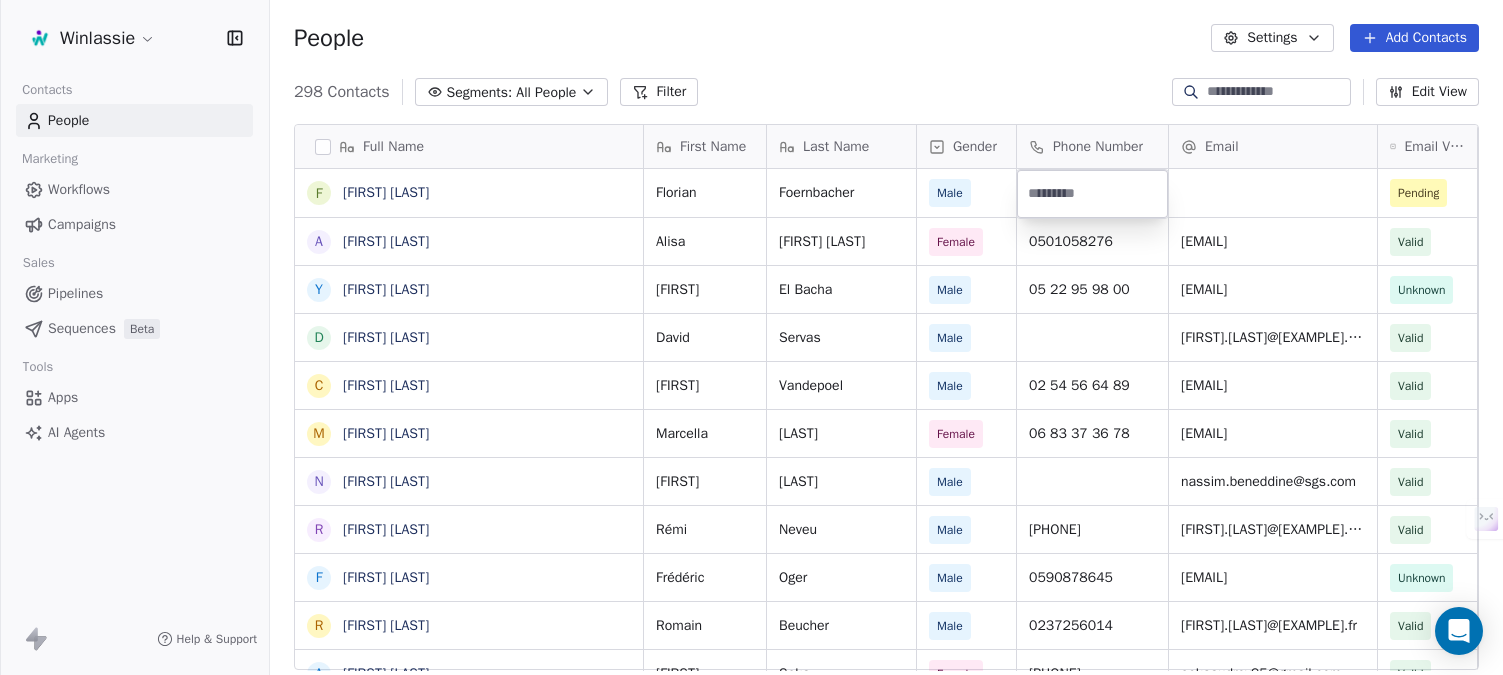 type on "**********" 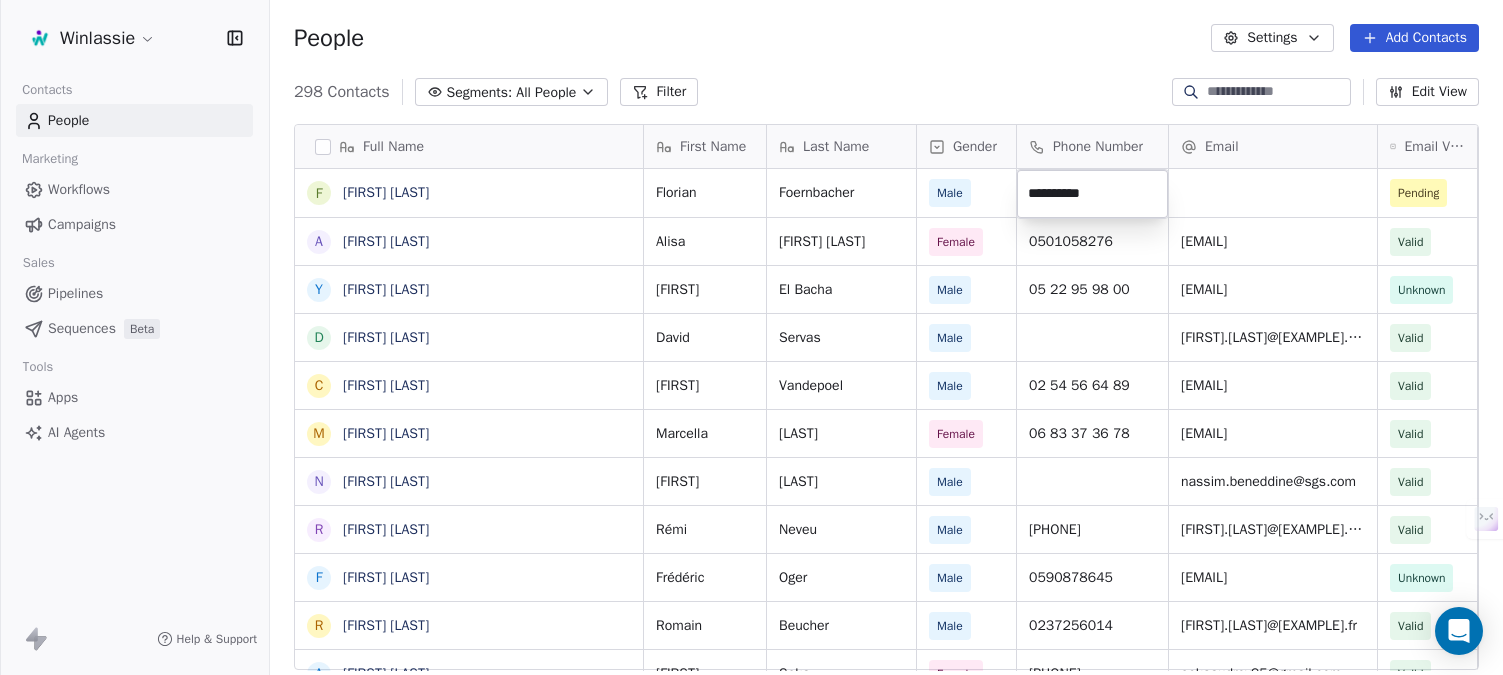 click on "Florian Foernbacher Alisa Laine Laine Youssef El Bacha David Servas Christophe Vandepoel Marcella Remy Nassim Beneddine Rémi Neveu Frédéric Oger Romain Beucher Audrey Seka Lucile Martin Fabien Guigues Ludovic Macces Martin Latimier Marine Perrin Goulven Fournier Ludovic Aubrey Matthias Kervella Sacha Boiron Louis Chavent Maxcence Levieux Laura Cauquil Eddy Vailleau Flavie Charles Kristen Verger Baptiste Le Verge Flavie Erbeïa Stéphane Duclocher Sonia Gasc Virgine Albaret Gender Phone Number Email Email Verification Status LinkedIn Job Title Hiérarchie Florian Foernbacher Male [PHONE] [EMAIL] Valid Chargé HSE Alisa Laine Laine Female [PHONE] Valid Ponsse" at bounding box center [751, 412] 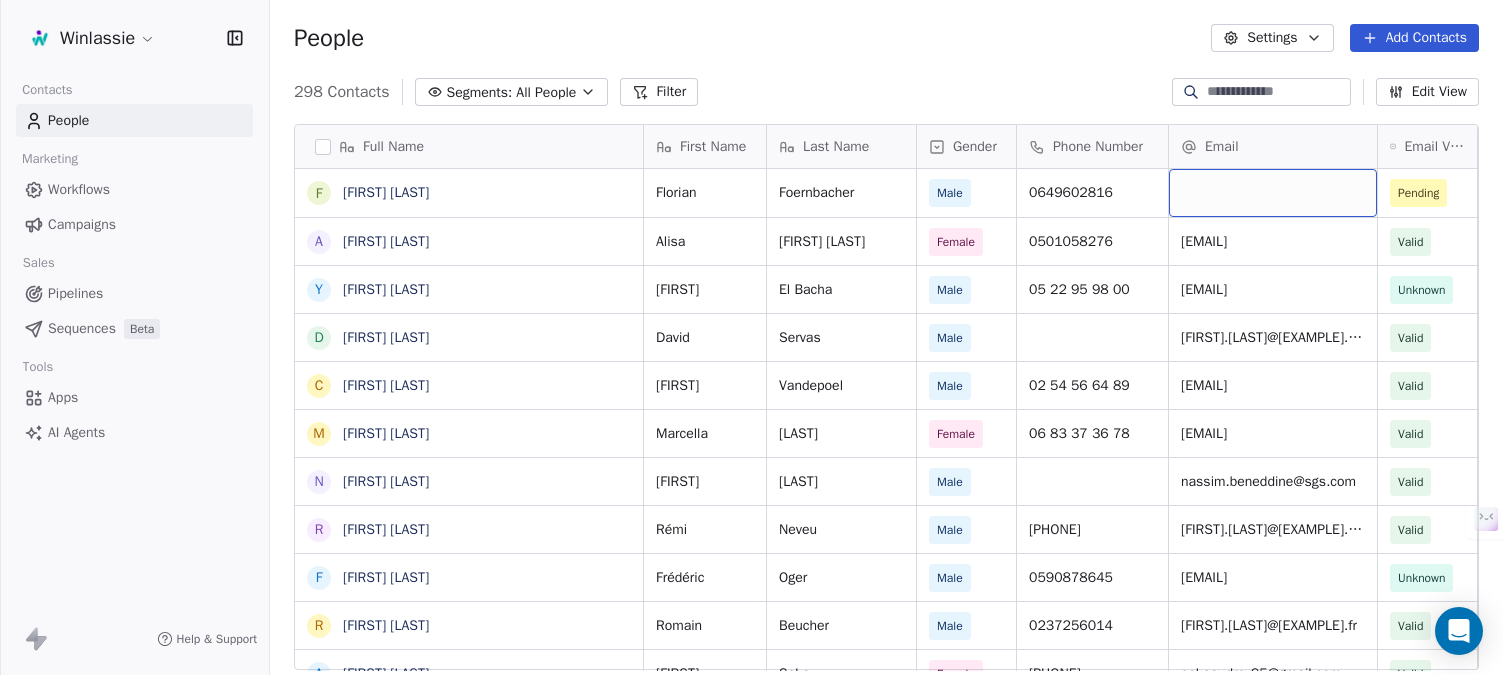 click at bounding box center (1273, 193) 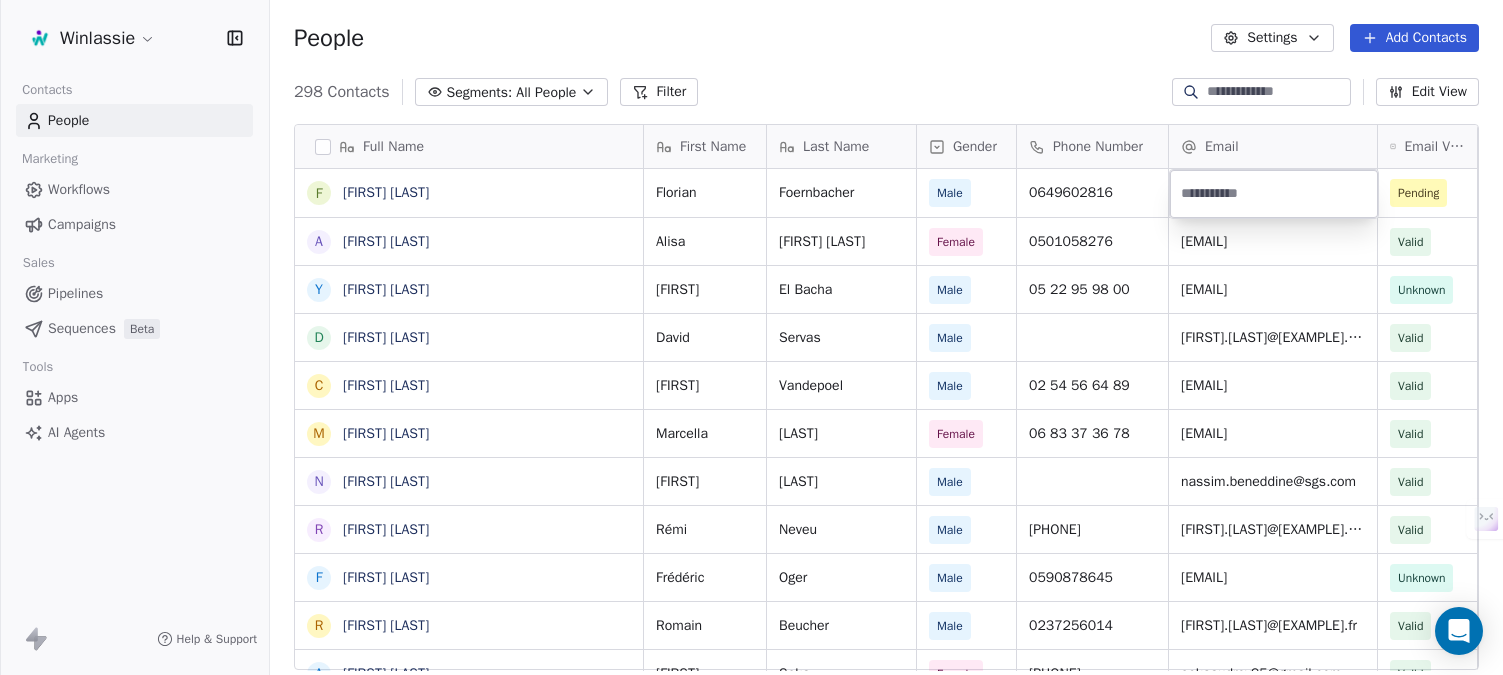 type on "**********" 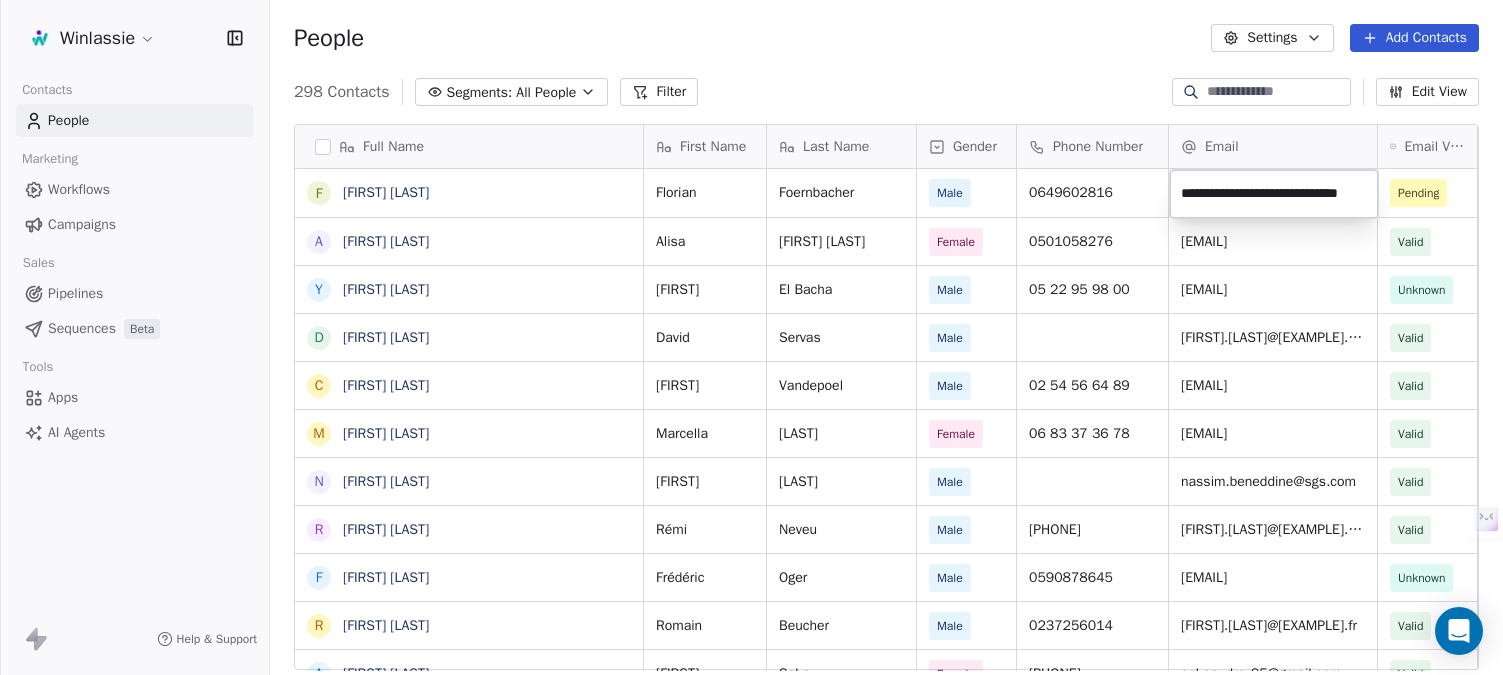 scroll, scrollTop: 0, scrollLeft: 20, axis: horizontal 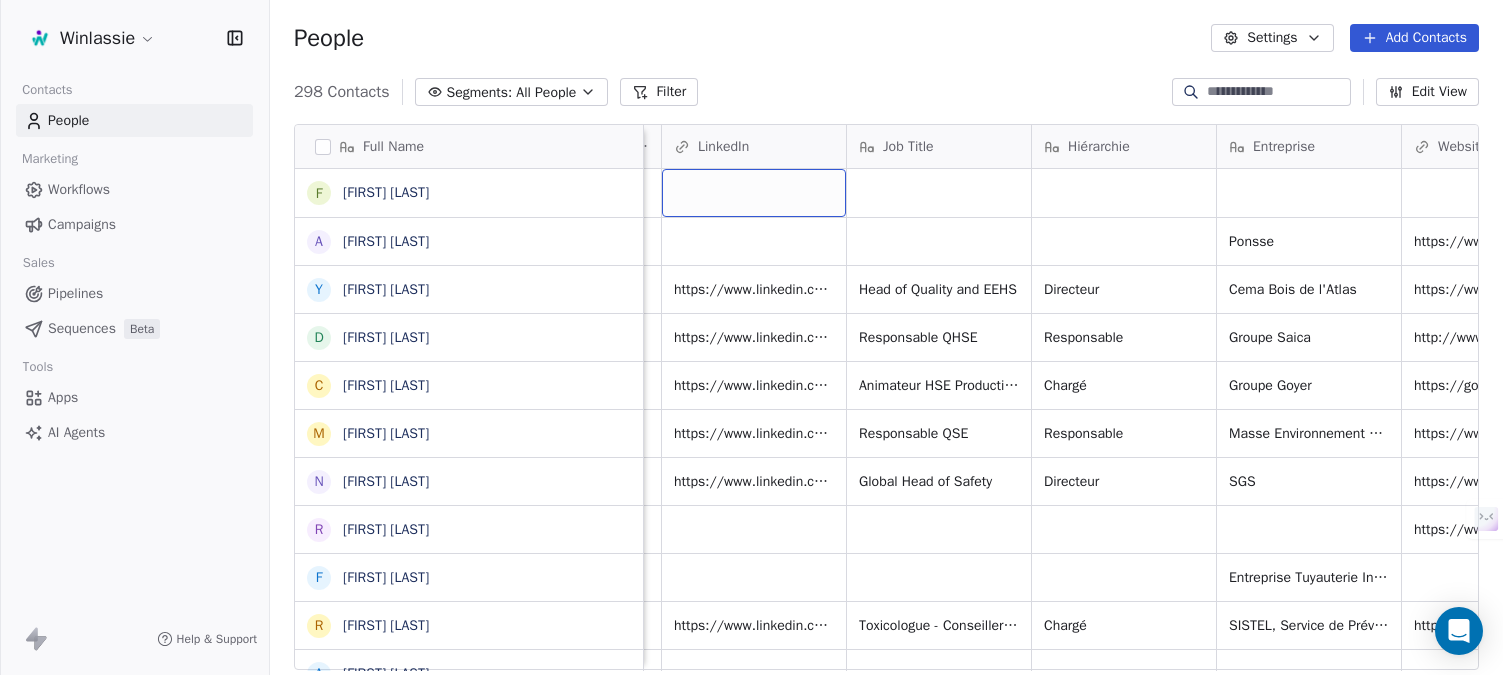 click at bounding box center [754, 193] 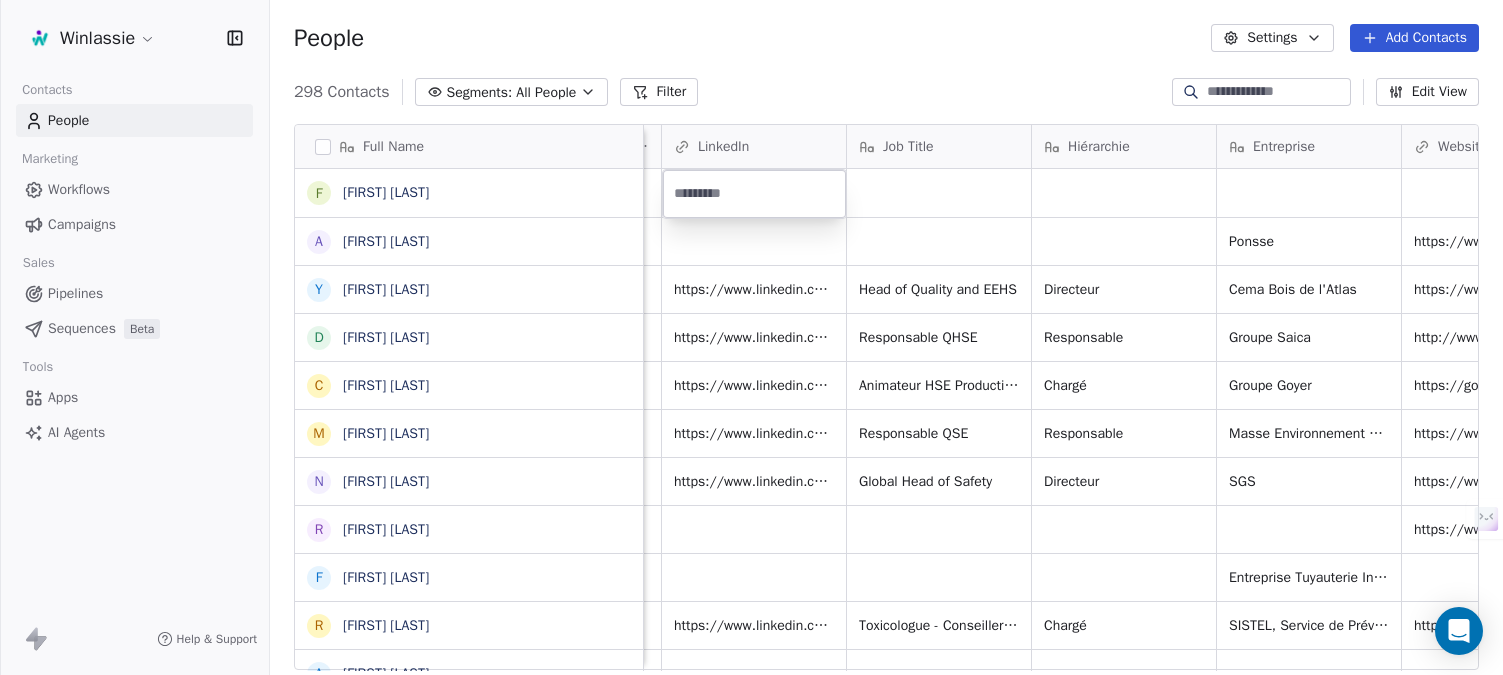 type on "**********" 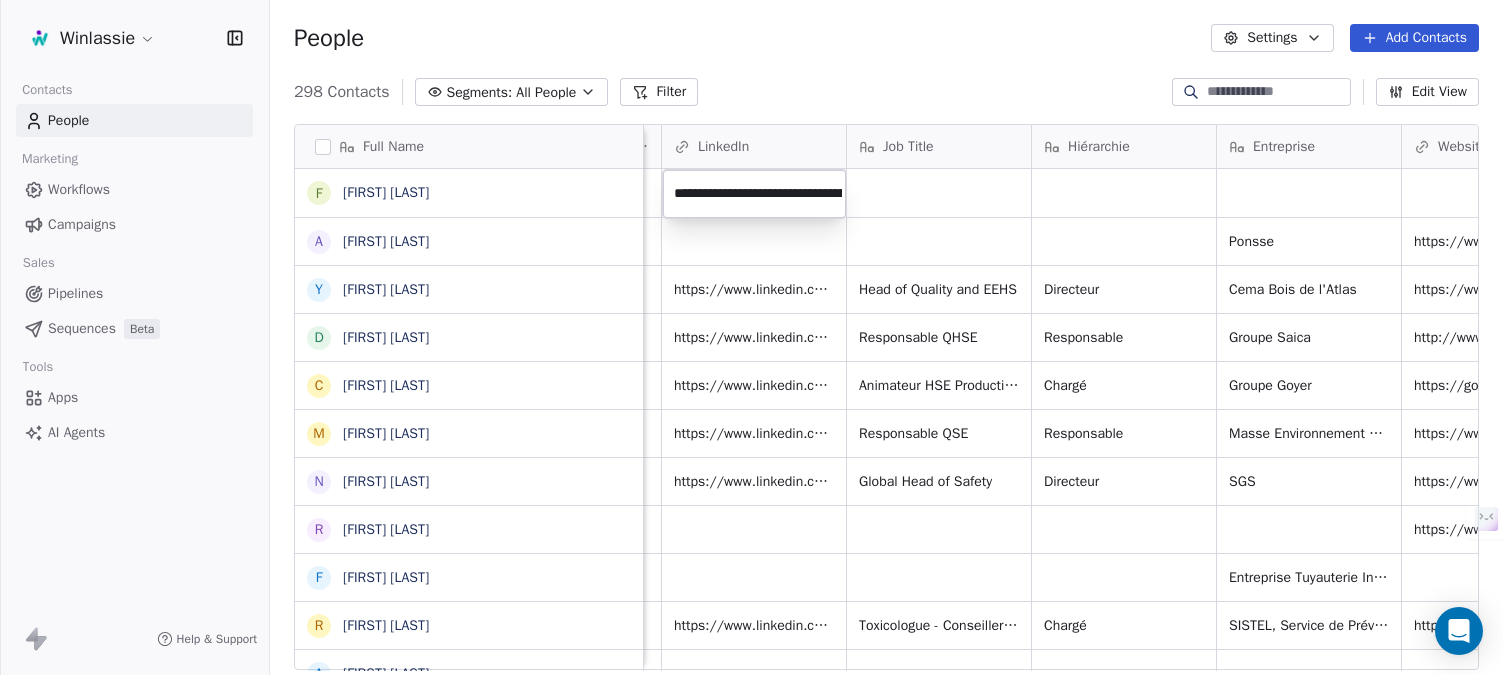scroll, scrollTop: 0, scrollLeft: 221, axis: horizontal 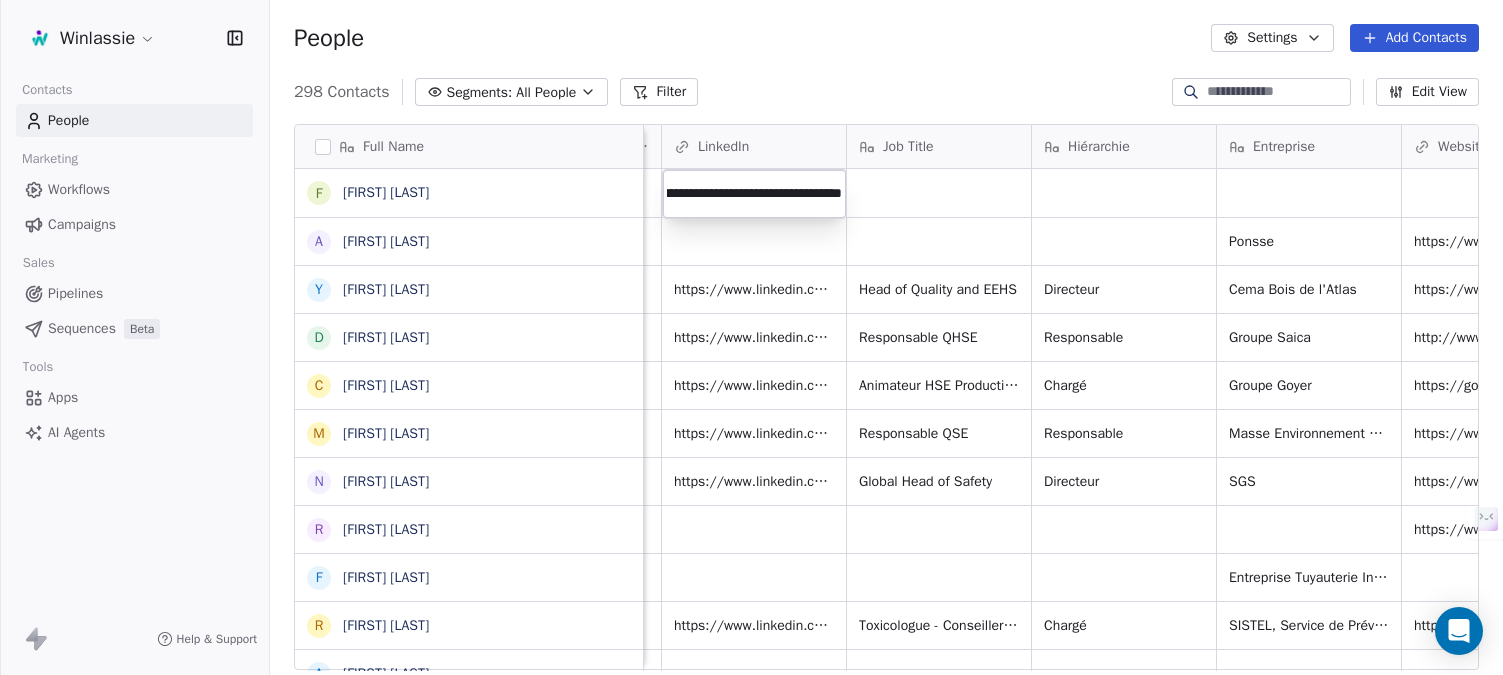 click on "Winlassie Contacts People Marketing Workflows Campaigns Sales Pipelines Sequences Beta Tools Apps AI Agents Help & Support People Settings  Add Contacts 298 Contacts Segments: All People Filter  Edit View Tag Add to Sequence Export Full Name F [FIRST] [LAST] A [FIRST] [LAST] L [FIRST] [LAST] Y [FIRST] [LAST] D [FIRST] [LAST] C [FIRST] [LAST] M [FIRST] [LAST] N [FIRST] [LAST] R [FIRST] [LAST] F [FIRST] [LAST] R [FIRST] [LAST] A [FIRST] [LAST] L [FIRST] [LAST] F [FIRST] [LAST] L [FIRST] [LAST] M [FIRST] [LAST] M [FIRST] [LAST] G [FIRST] [LAST] L [FIRST] [LAST] M [FIRST] [LAST] L [FIRST] [LAST] E [FIRST] [LAST] F [FIRST] [LAST] K [FIRST] [LAST] B [FIRST] [LAST] F [FIRST] [LAST] S [FIRST] [LAST] S [FIRST] [LAST] V [FIRST] [LAST] Gender Phone Number Email Email Verification Status LinkedIn Job Title Hiérarchie Entreprise Website Linkedin Entreprise Taille Secteur   Male [PHONE] florian.foernbacher@hotmail.com Pending   Female [PHONE] Valid Ponsse 1001-5000" at bounding box center (751, 412) 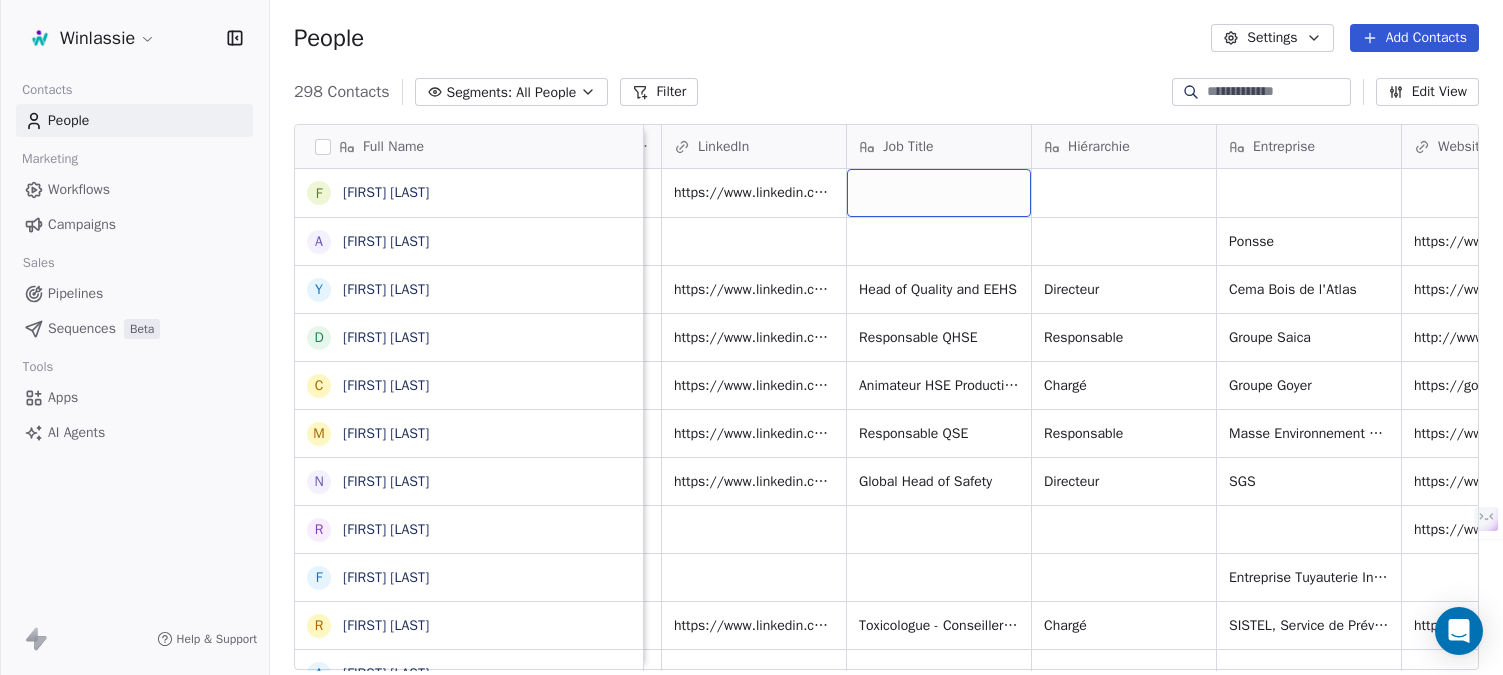 click at bounding box center [939, 193] 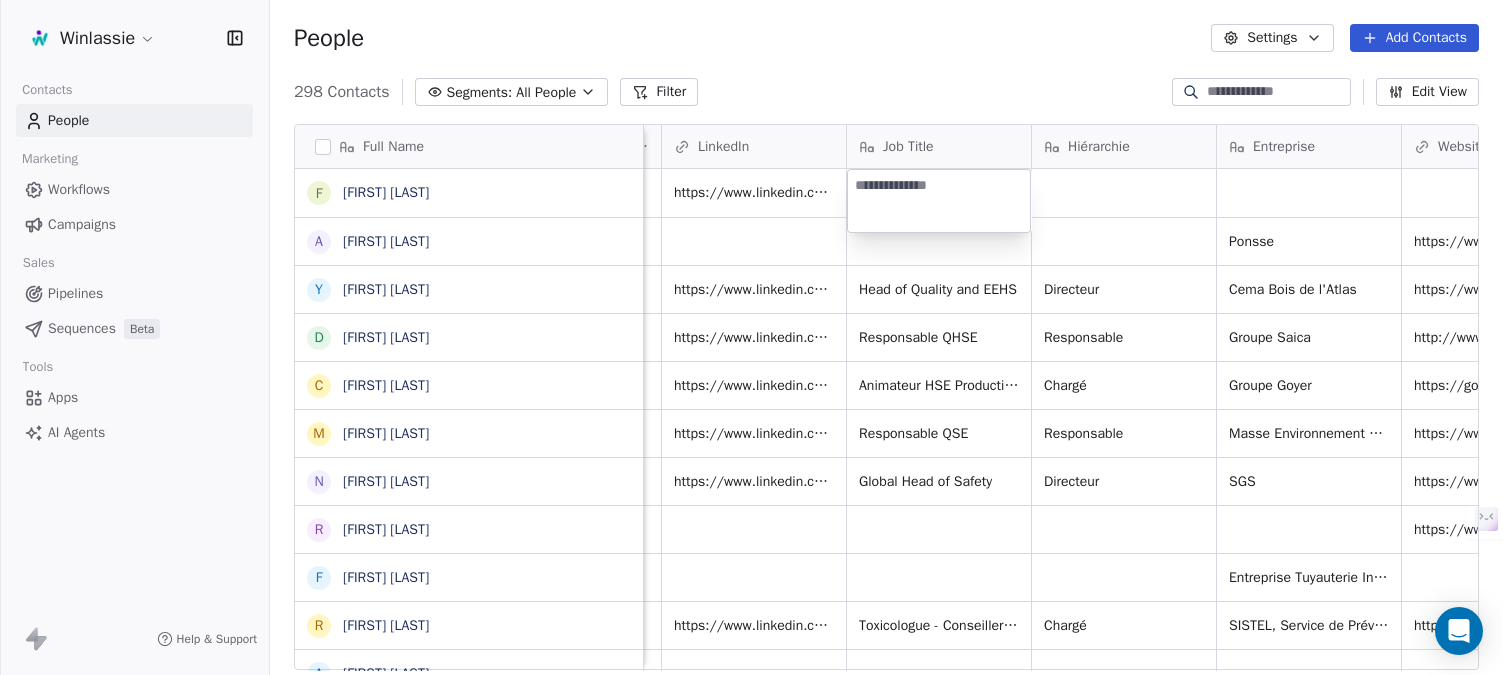 click at bounding box center (939, 201) 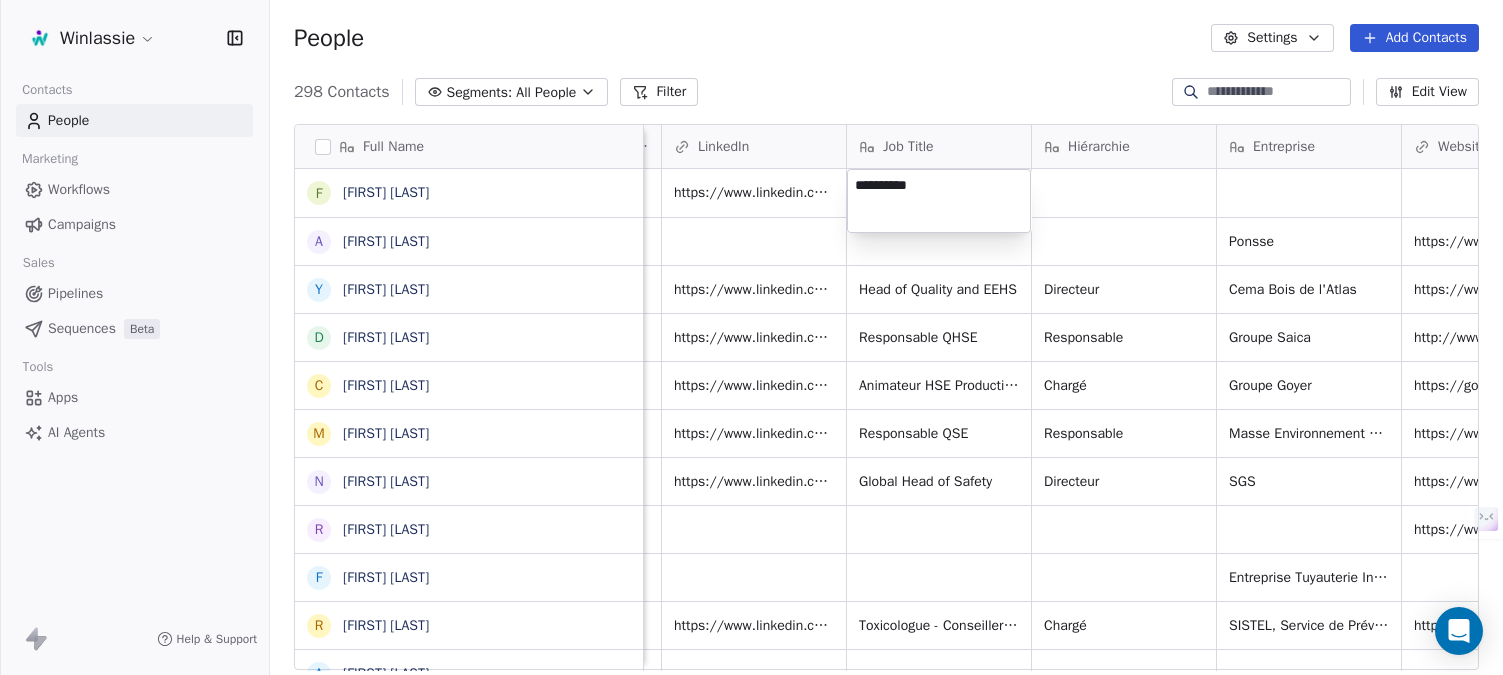 type on "**********" 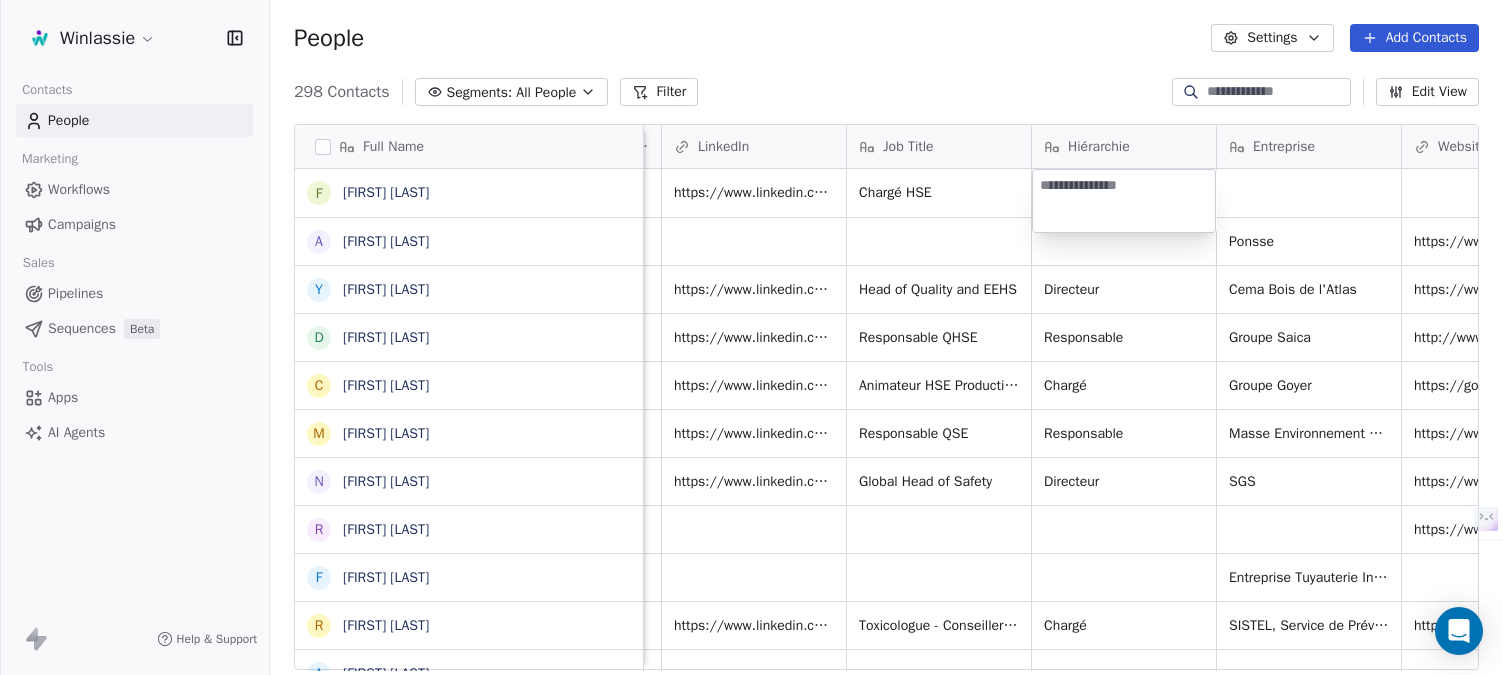 type on "******" 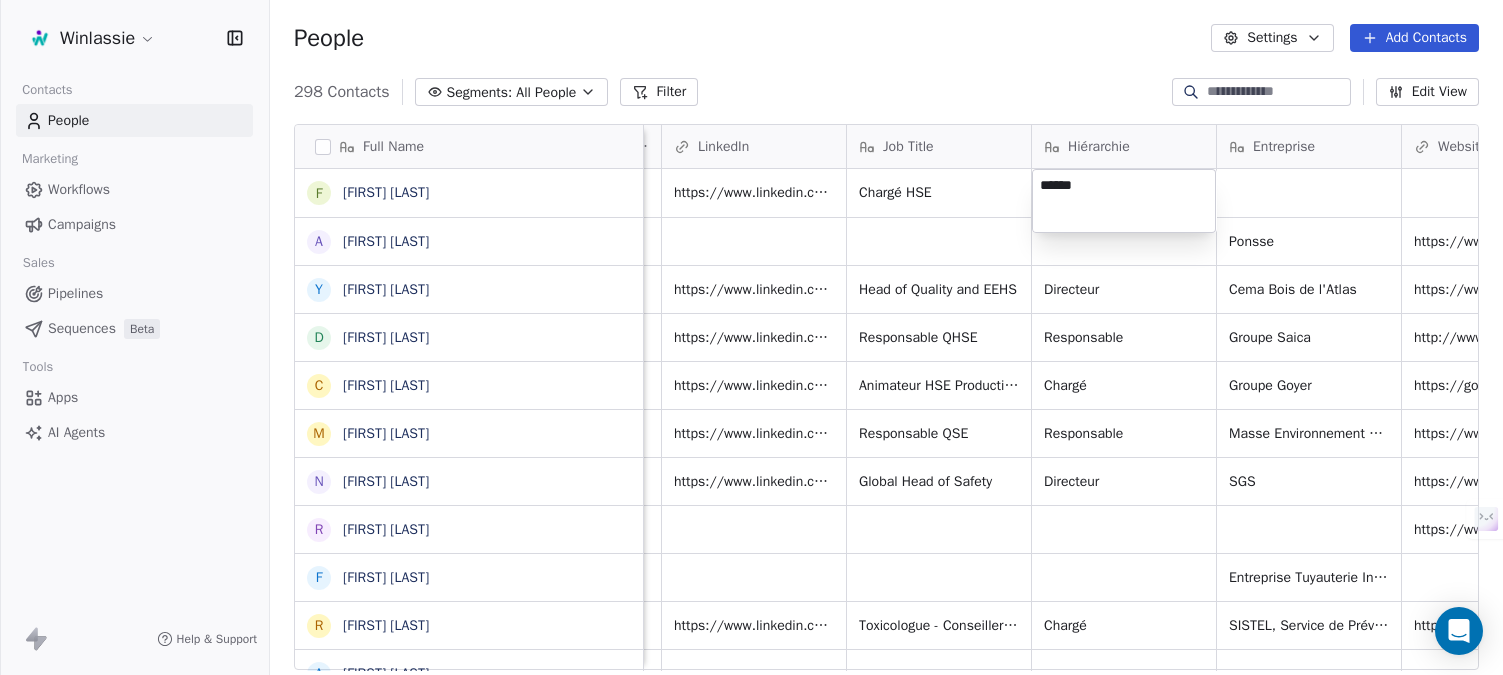 click on "Florian Foernbacher Alisa Laine Laine Youssef El Bacha David Servas Christophe Vandepoel Marcella Remy Nassim Beneddine Rémi Neveu Frédéric Oger Romain Beucher Audrey Seka Lucile Martin Fabien Guigues Ludovic Macces Martin Latimier Marine Perrin Goulven Fournier Ludovic Aubrey Matthias Kervella Sacha Boiron Louis Chavent Maxcence Levieux Laura Cauquil Eddy Vailleau Flavie Charles Kristen Verger Baptiste Le Verge Flavie Erbeïa Stéphane Duclocher Sonia Gasc Virgine Albaret Gender Phone Number Email Email Verification Status LinkedIn Job Title Hiérarchie   Male [PHONE] [EMAIL] Valid Chargé HSE   Female [PHONE] Valid Ponsse" at bounding box center (751, 412) 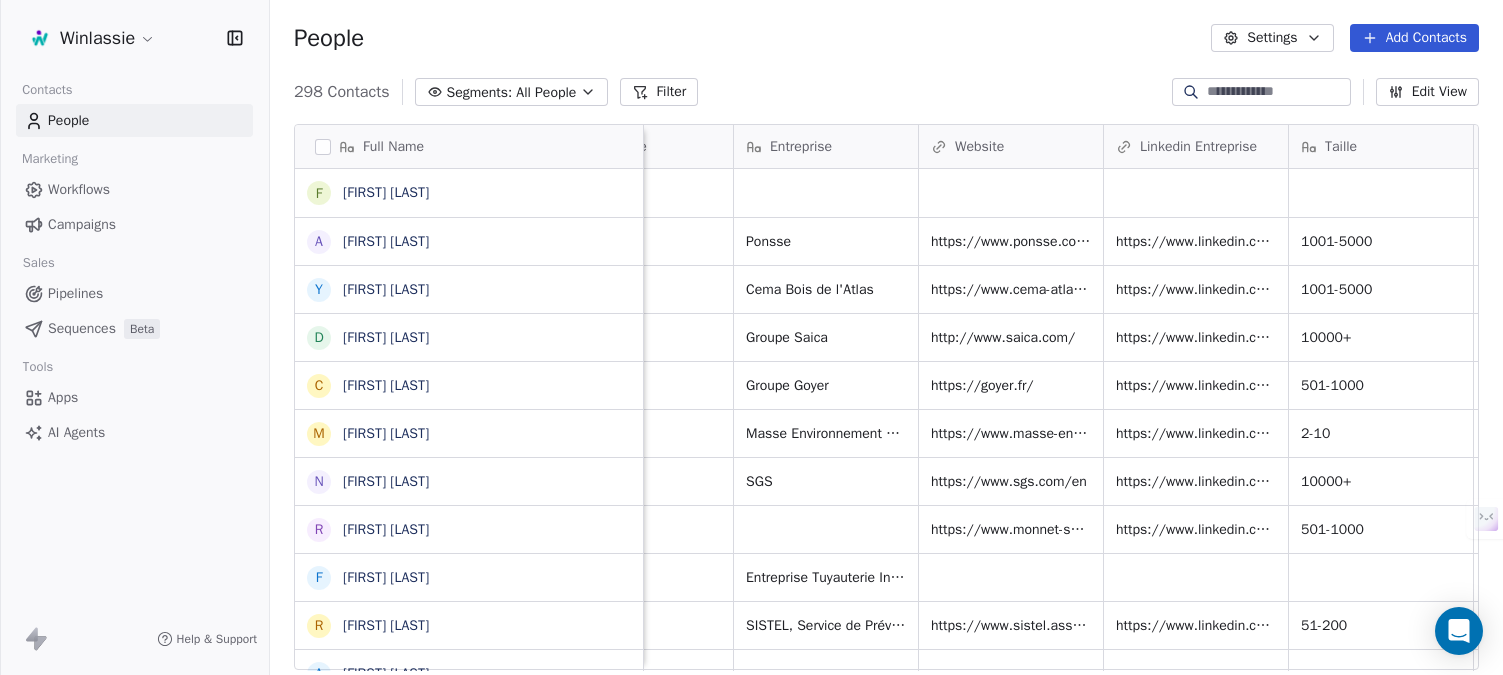 scroll, scrollTop: 0, scrollLeft: 1375, axis: horizontal 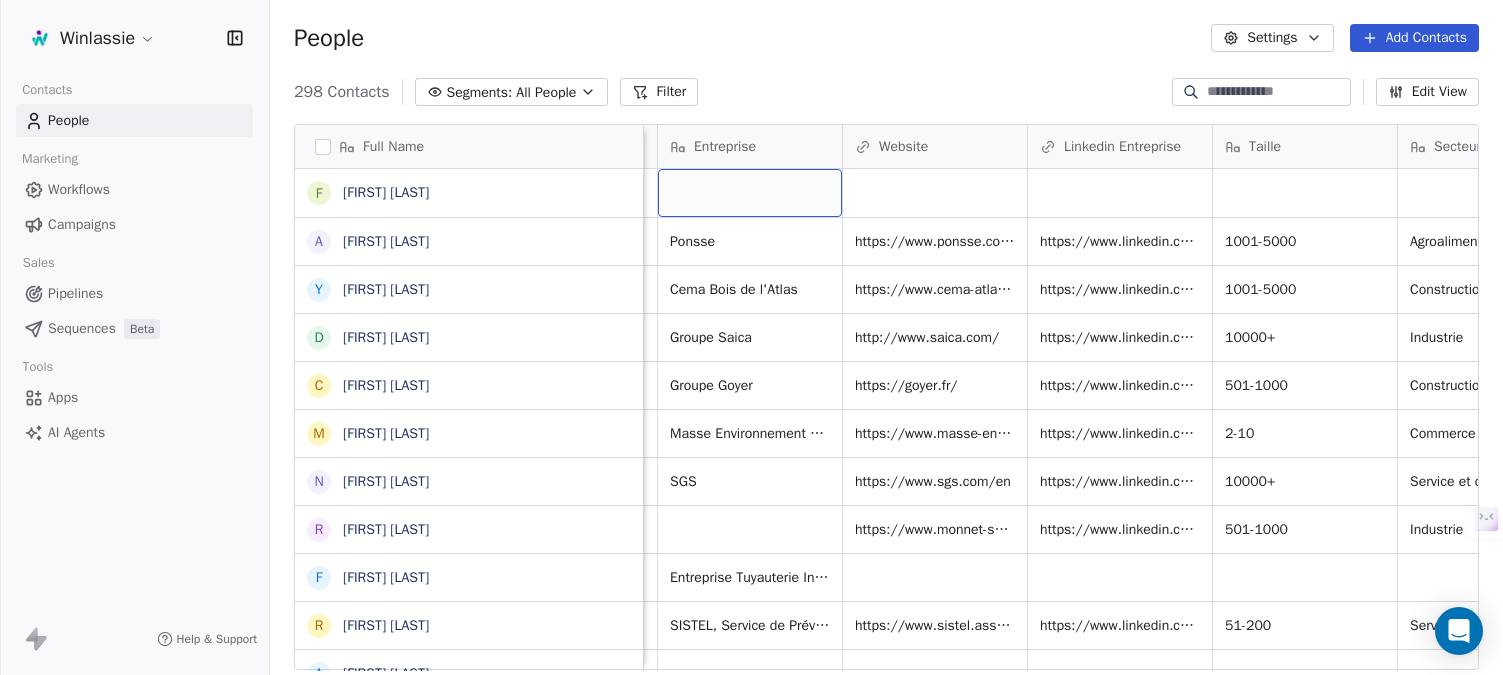 click at bounding box center [750, 193] 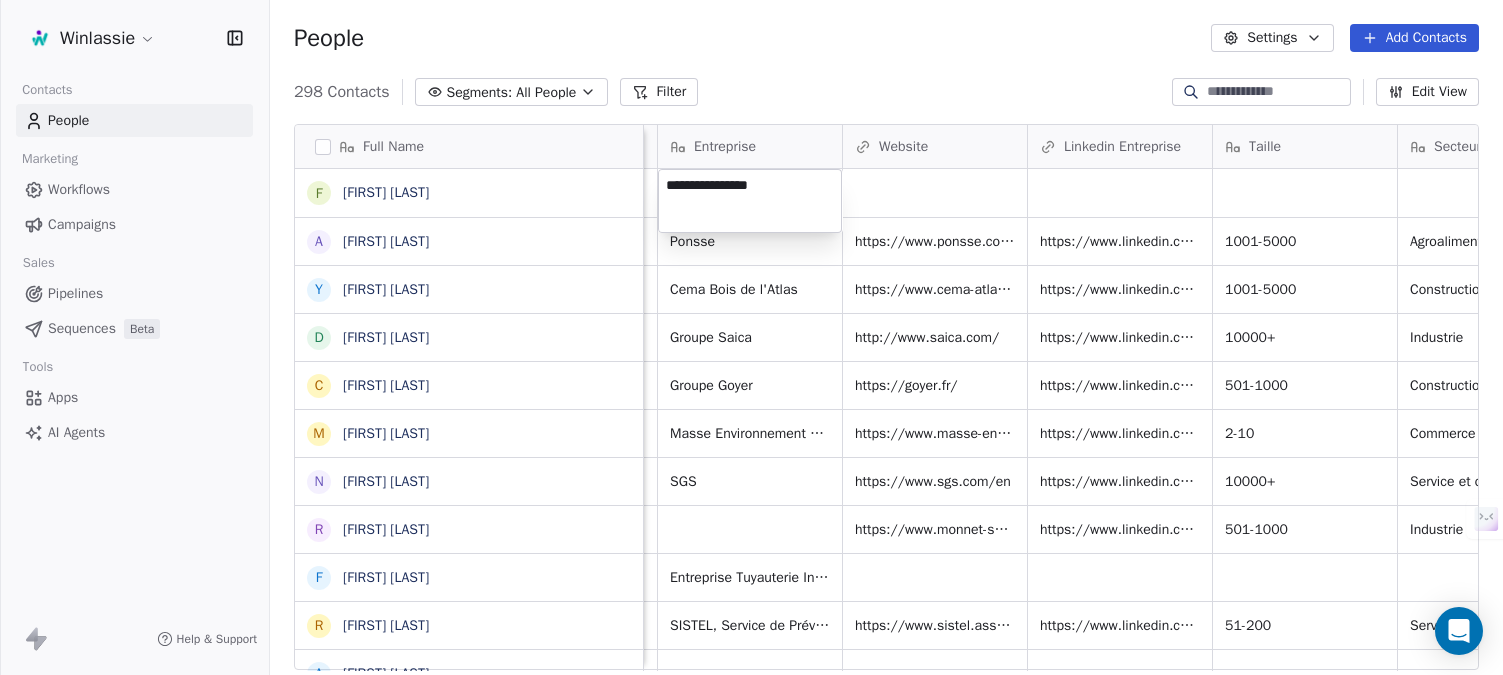 type on "**********" 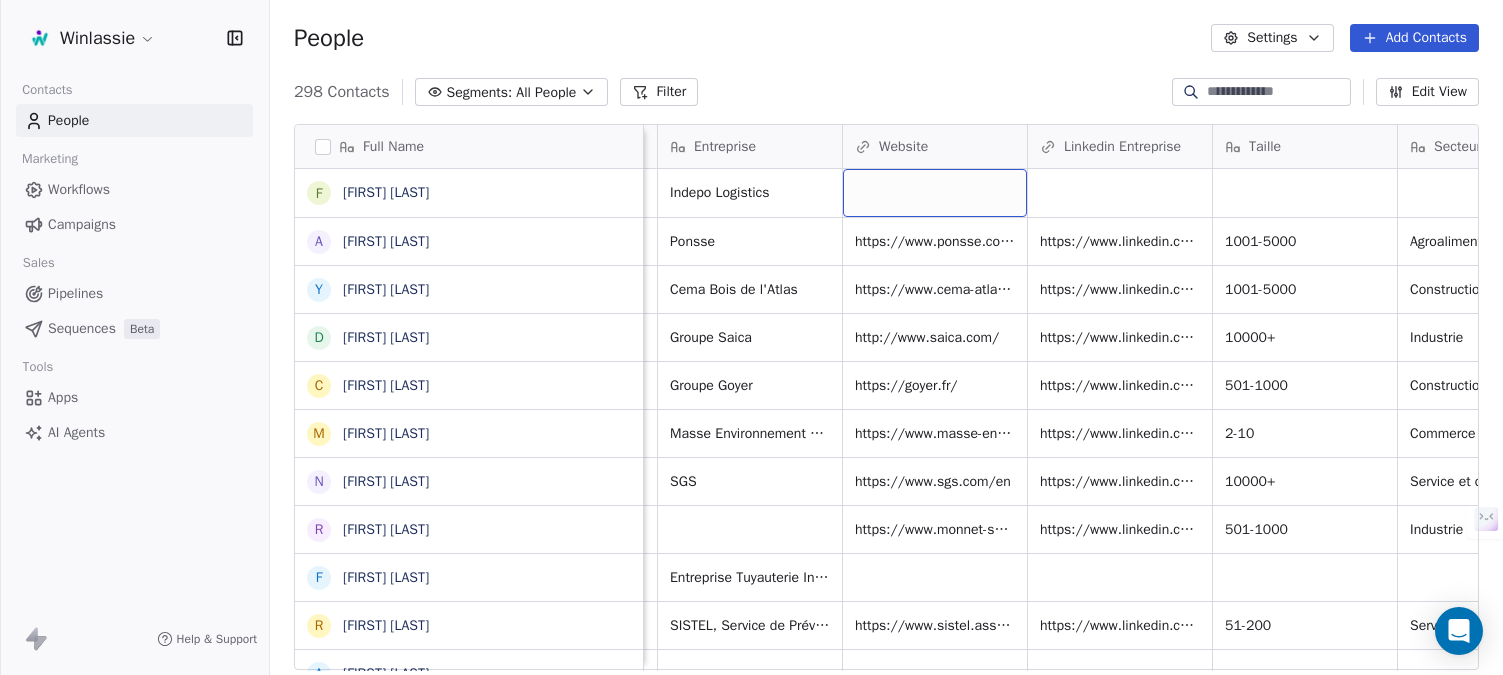 click at bounding box center [935, 193] 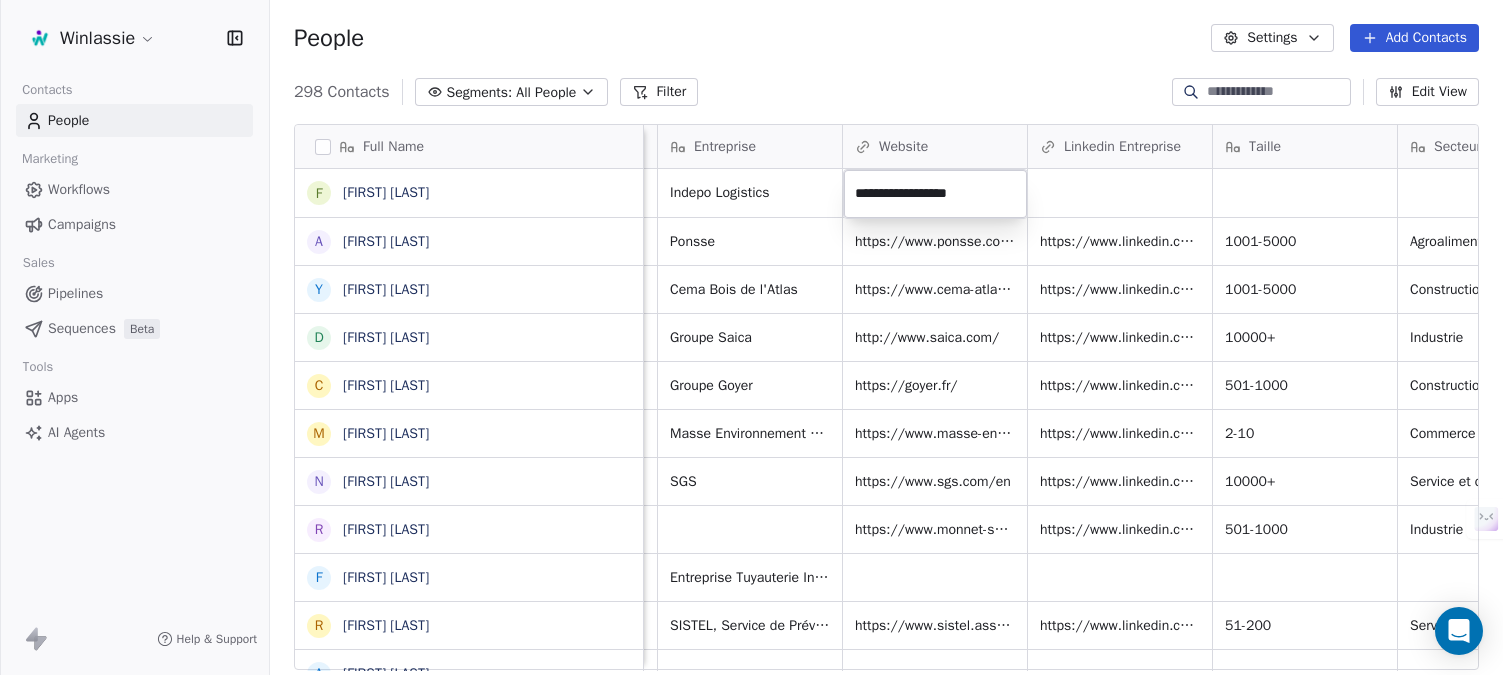 type on "**********" 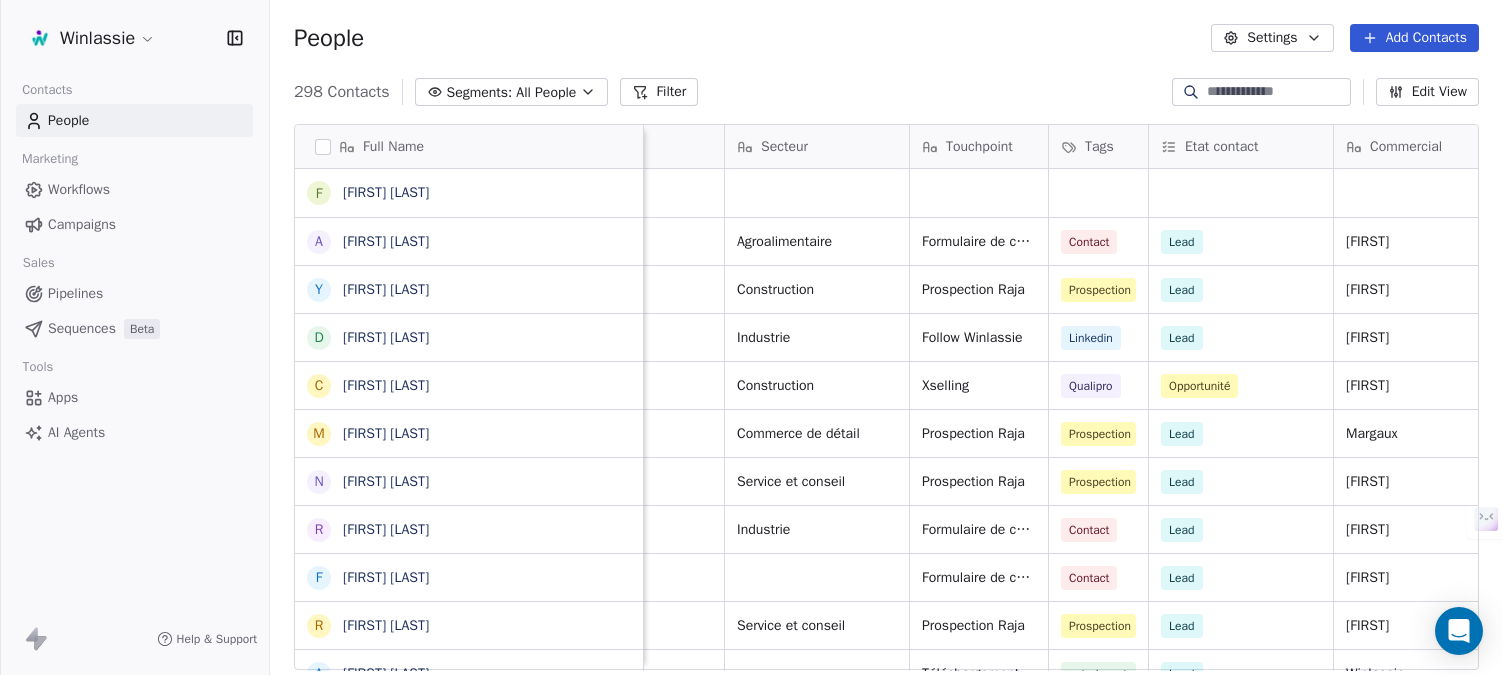 drag, startPoint x: 990, startPoint y: 658, endPoint x: 1133, endPoint y: 657, distance: 143.0035 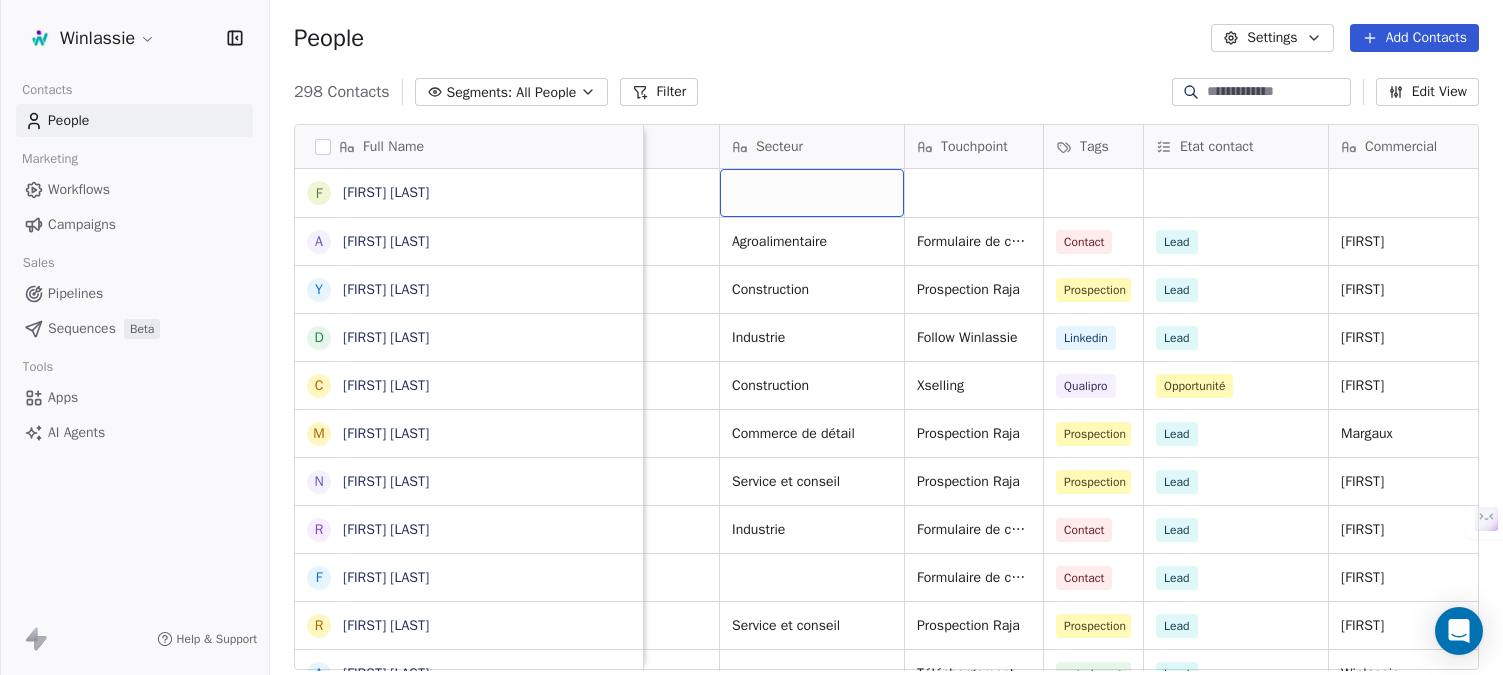 click at bounding box center (812, 193) 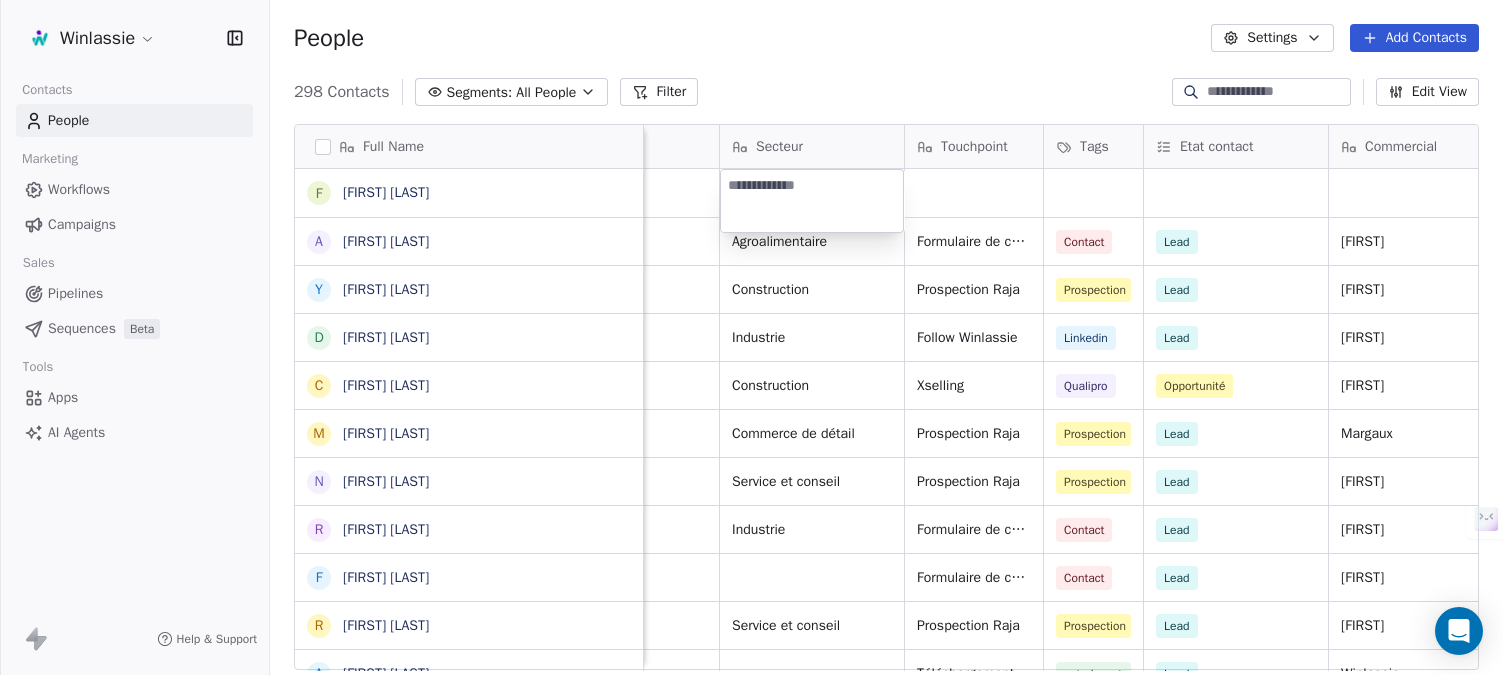 type on "*********" 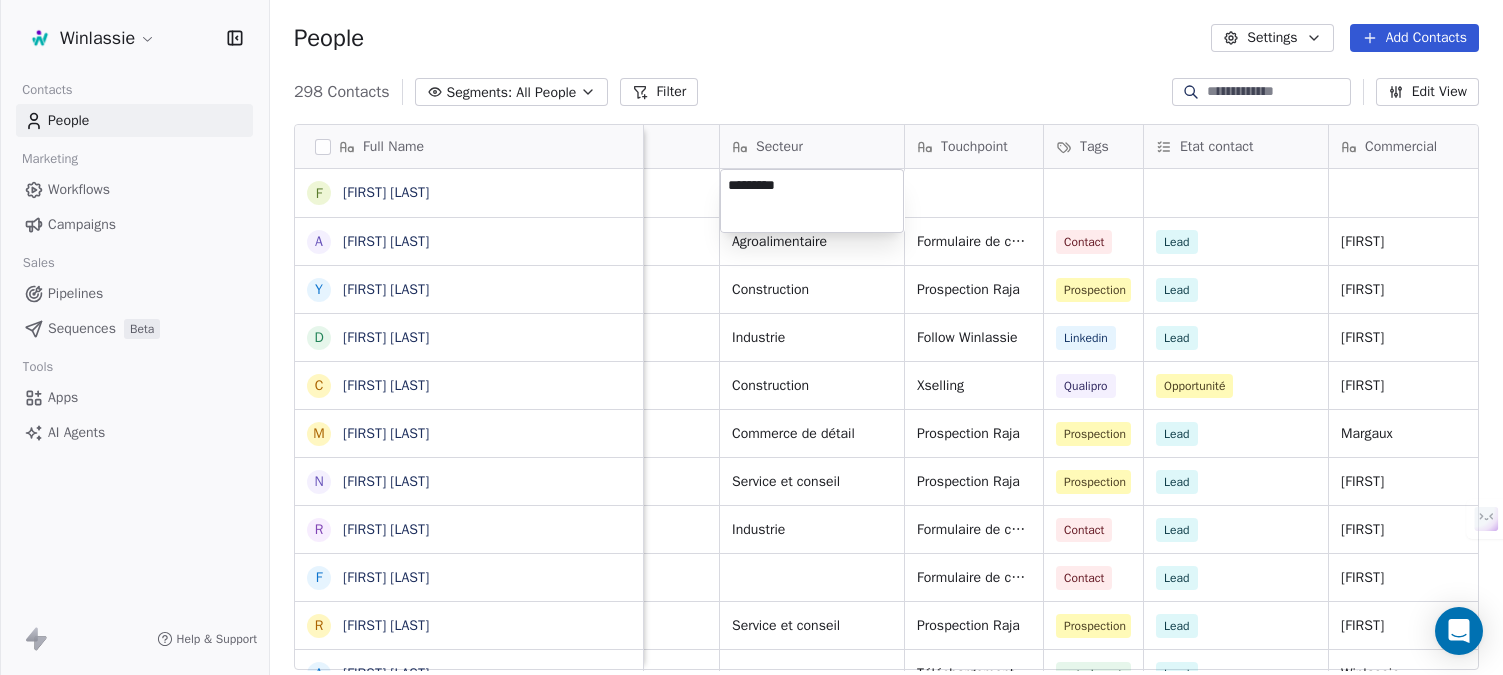click on "Indepo Logistics Ponsse https://www.ponsse.com/fr/accueil#/ 1001-5000 Agroalimentaire" at bounding box center [751, 412] 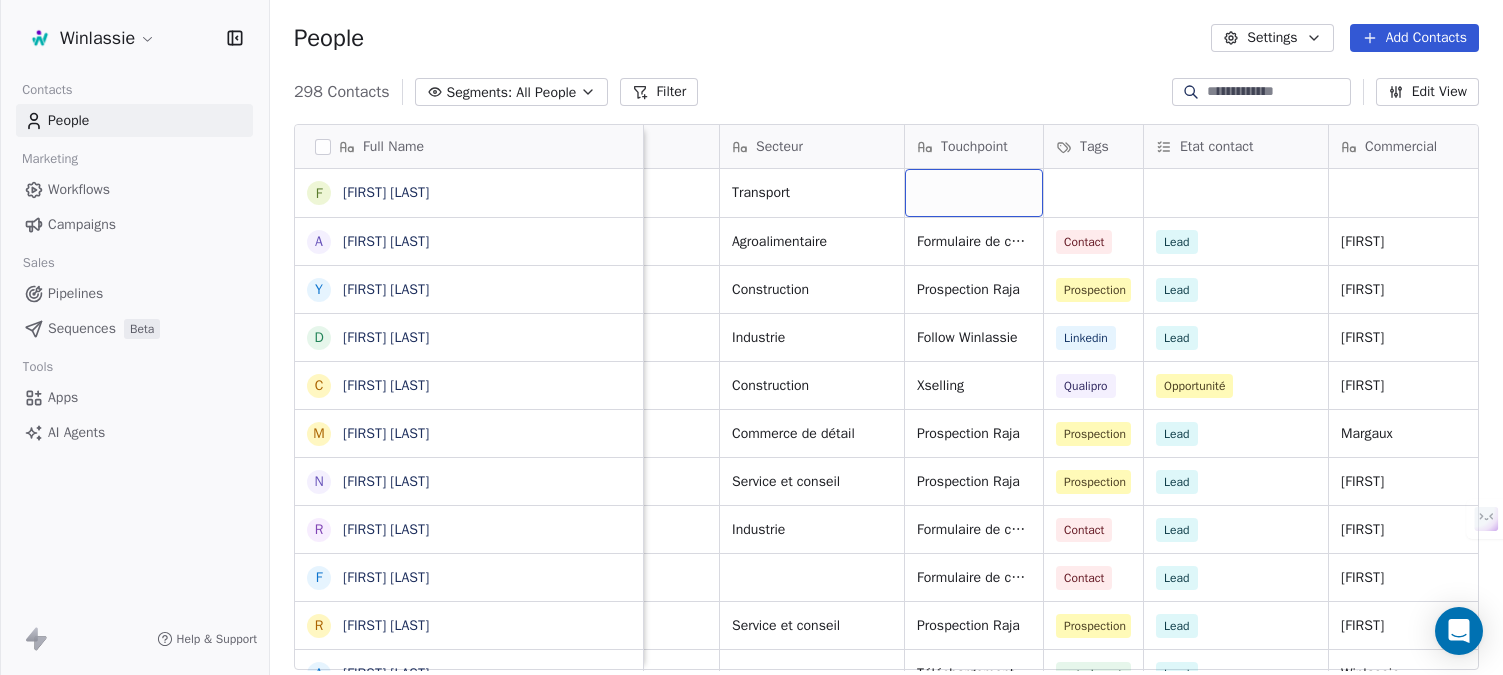 click at bounding box center (974, 193) 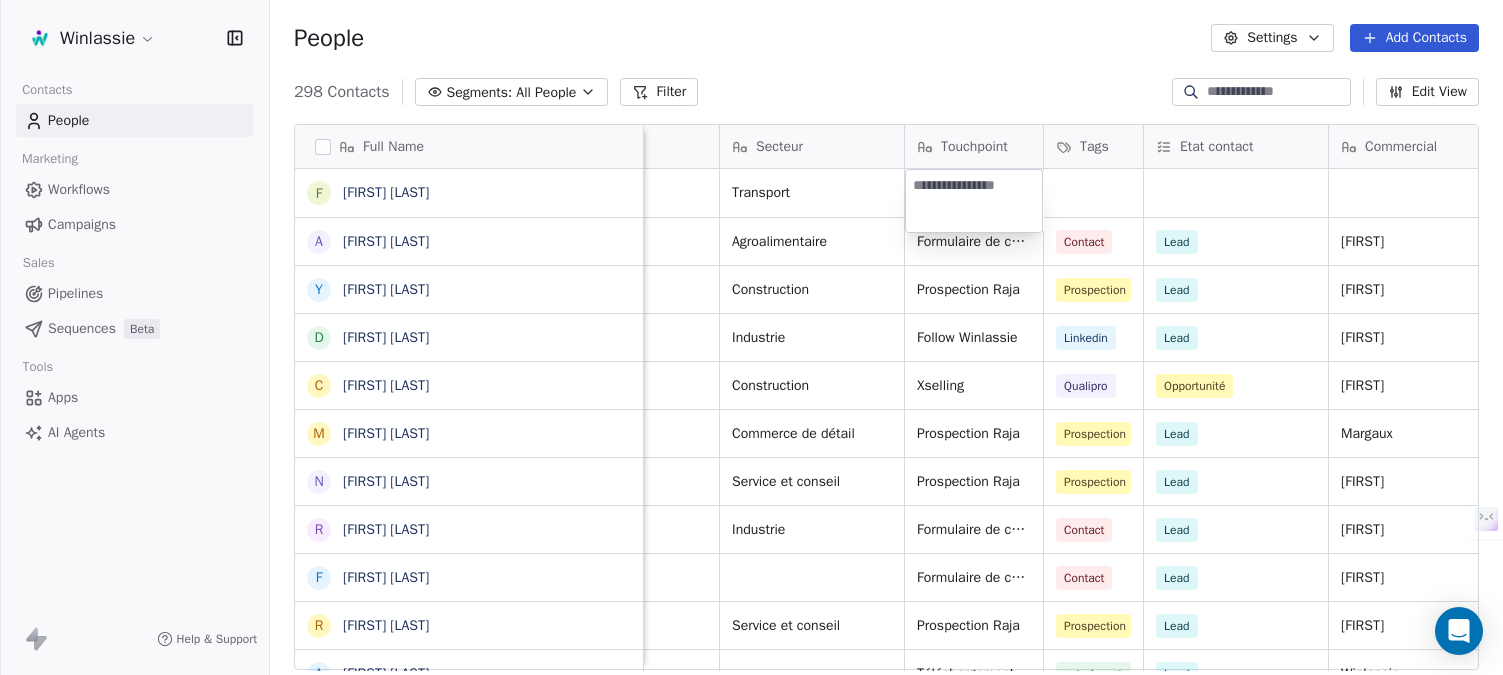 type on "********" 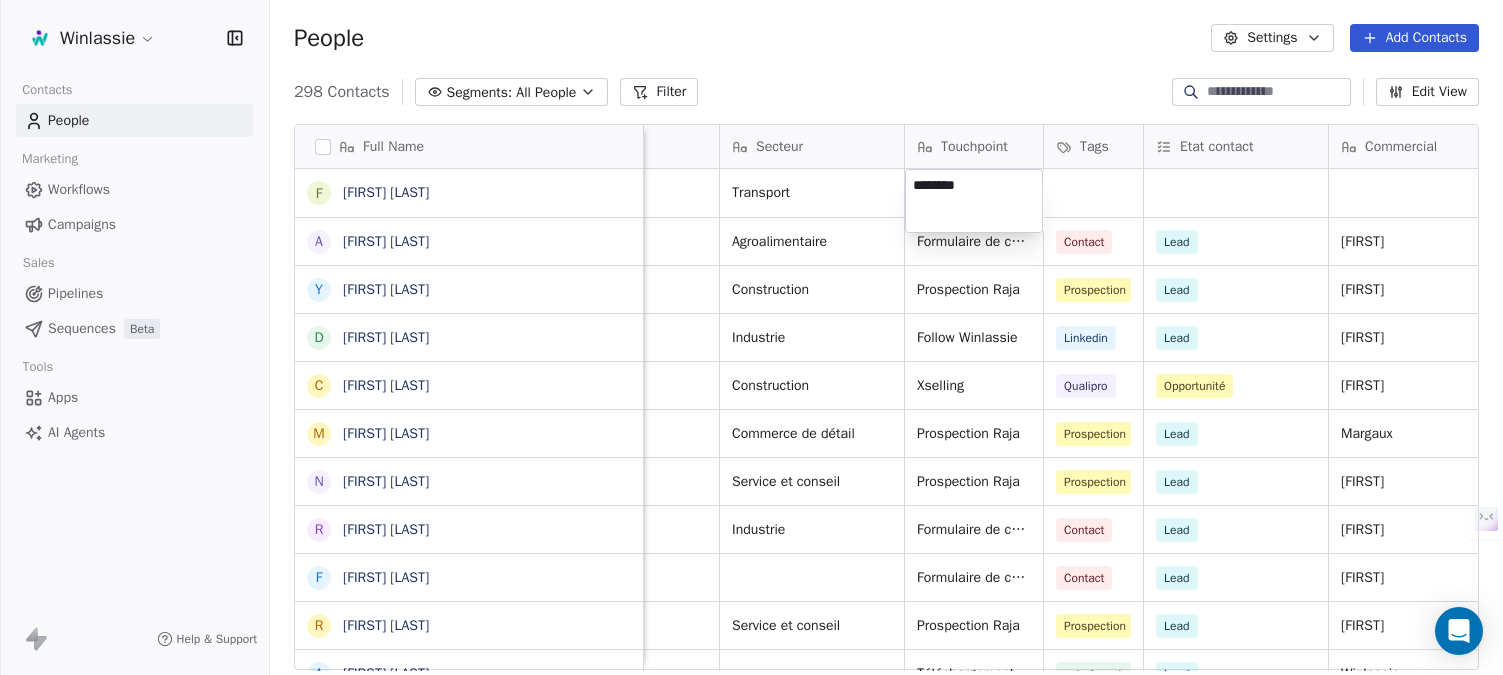 click on "Full Name F [FIRST] [LAST] A [FIRST] [LAST] L [FIRST] [LAST] Y [FIRST] [LAST] D [FIRST] [LAST] C [FIRST] [LAST] M [FIRST] [LAST] N [FIRST] [LAST] R [FIRST] [LAST] F [FIRST] [LAST] R [FIRST] [LAST] A [FIRST] [LAST] L [FIRST] [LAST] F [FIRST] [LAST] L [FIRST] [LAST] M [FIRST] [LAST] M [FIRST] [LAST] G [FIRST] [LAST] L [FIRST] [LAST] M [FIRST] [LAST] S [FIRST] [LAST] L [FIRST] [LAST] L [FIRST] [LAST] M [FIRST] [LAST] F [FIRST] [LAST] E [FIRST] [LAST] K [FIRST] [LAST] B [FIRST] [LAST] F [FIRST] [LAST] S [FIRST] [LAST] S [FIRST] [LAST] H [FIRST] [LAST] [LAST] Entreprise Website Linkedin Entreprise Taille Secteur Touchpoint Tags Etat contact Commercial Process Opp Montant Opp ARR   Indepo Logistics https://indepo.ro/ Transport Xselling   Ponsse https://www.ponsse.com/fr/accueil#/ Contact" at bounding box center [751, 412] 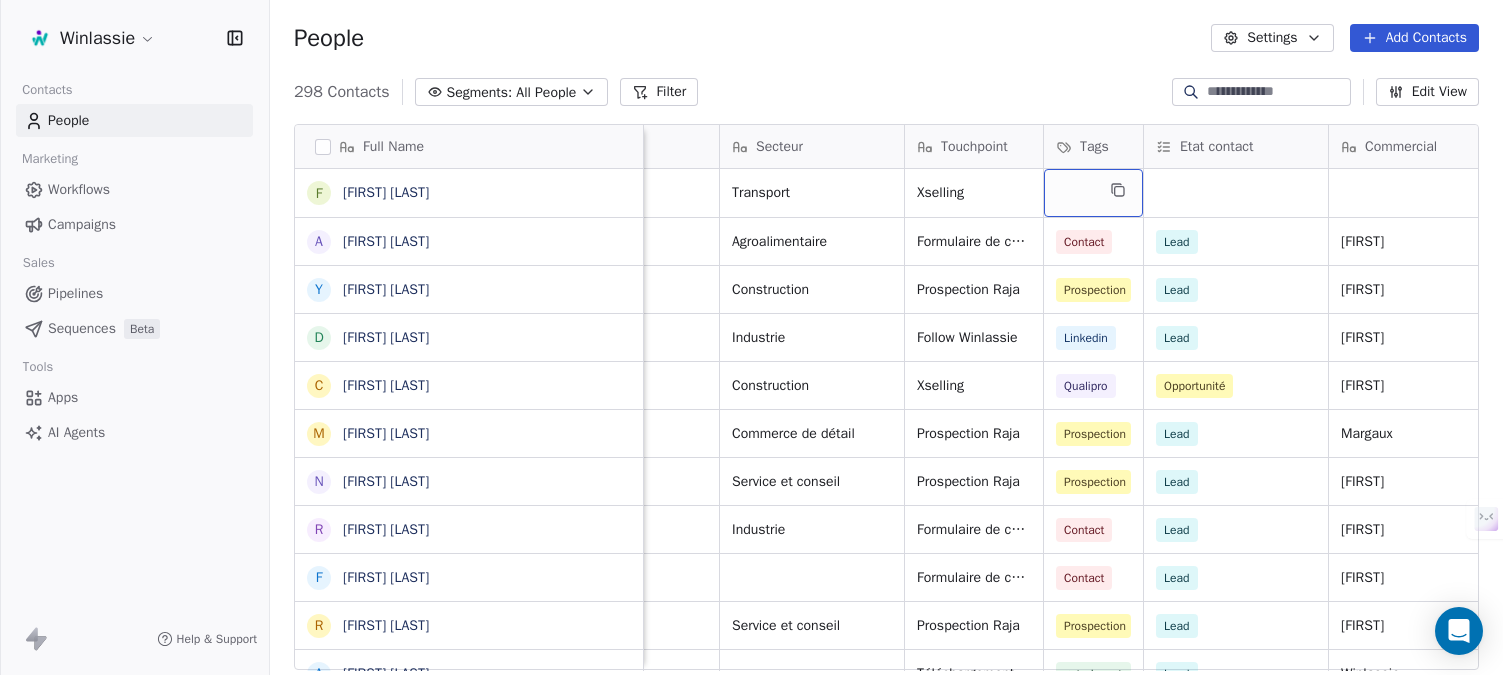 click at bounding box center (1093, 193) 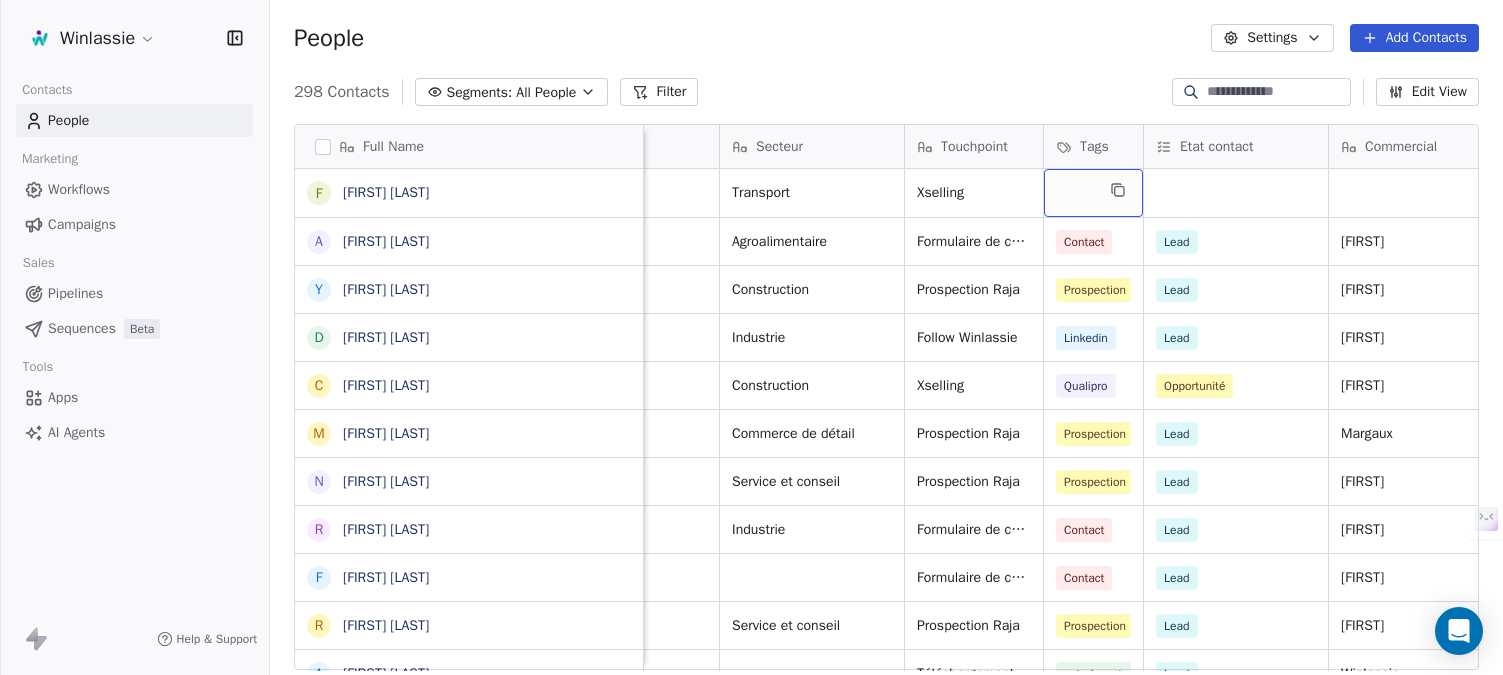 click at bounding box center [1093, 193] 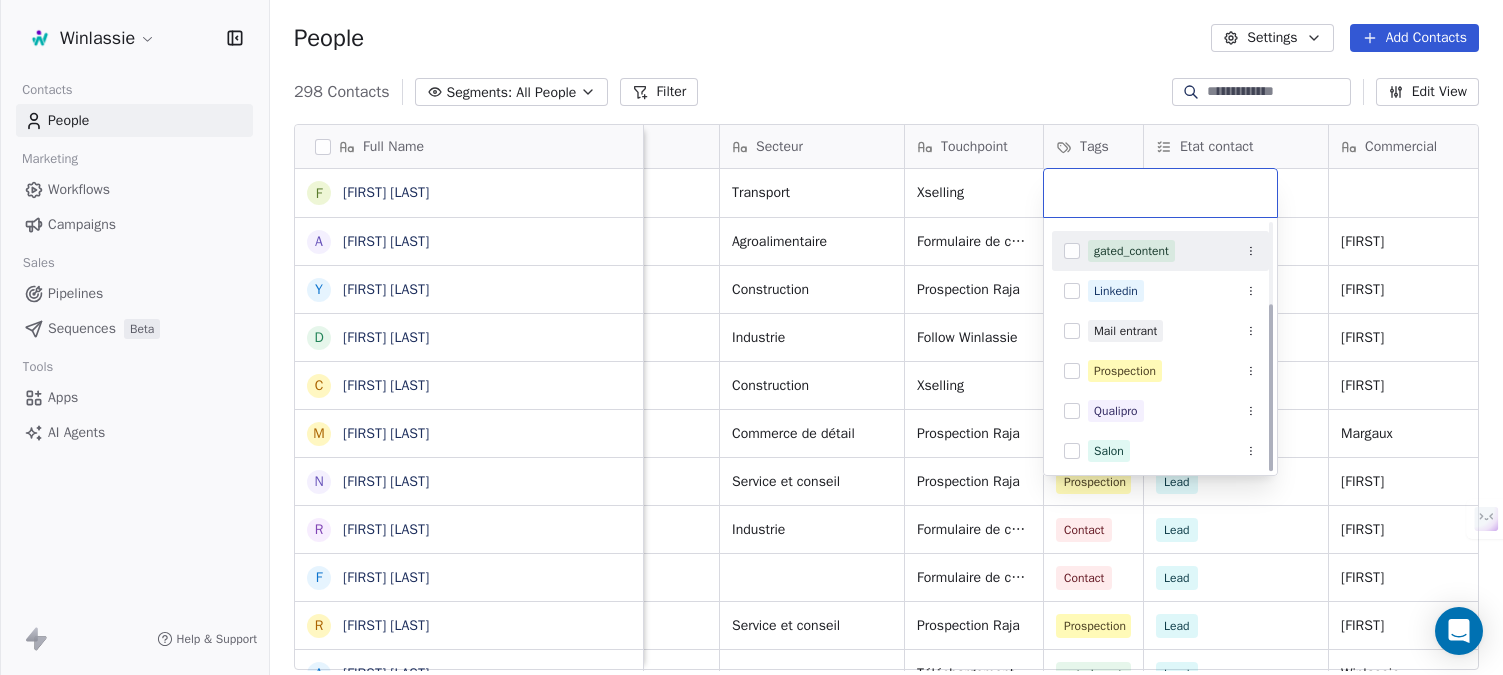 scroll, scrollTop: 119, scrollLeft: 0, axis: vertical 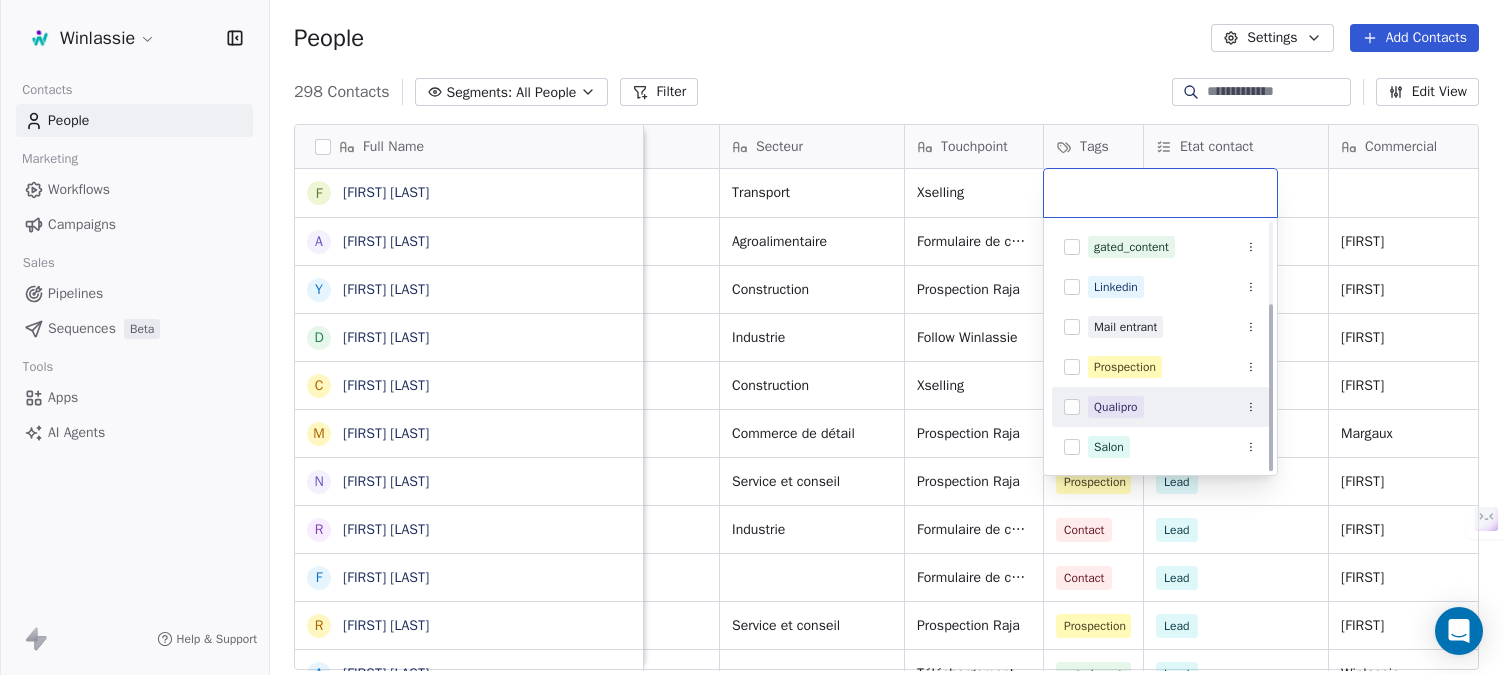 click on "Qualipro" at bounding box center [1116, 407] 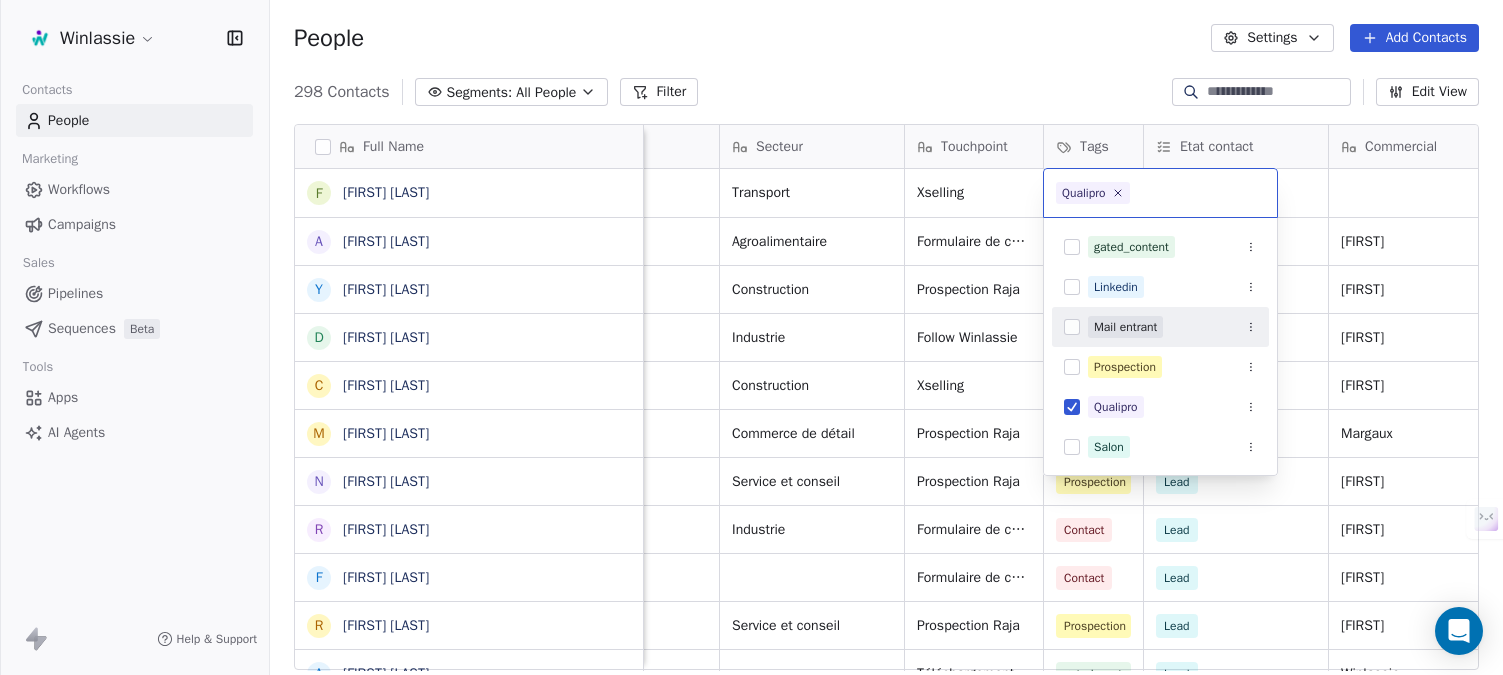 click on "Winlassie Contacts People Marketing Workflows Campaigns Sales Pipelines Sequences Beta Tools Apps AI Agents Help & Support People Settings  Add Contacts 298 Contacts Segments: All People Filter  Edit View Tag Add to Sequence Export Full Name F [FIRST] [LAST] A [FIRST] [LAST] L [FIRST] [LAST] Y [FIRST] [LAST] D [FIRST] [LAST] C [FIRST] [LAST] M [FIRST] [LAST] N [FIRST] [LAST] R [FIRST] [LAST] F [FIRST] [LAST] R [FIRST] [LAST] A [FIRST] [LAST] L [FIRST] [LAST] F [FIRST] [LAST] L [FIRST] [LAST] M [FIRST] [LAST] M [FIRST] [LAST] G [FIRST] [LAST] L [FIRST] [LAST] M [FIRST] [LAST] S [FIRST] [LAST] L [FIRST] [LAST] L [FIRST] [LAST] M [FIRST] [LAST] F [FIRST] [LAST] E [FIRST] [LAST] K [FIRST] [LAST] B [FIRST] [LAST] F [FIRST] [LAST] S [FIRST] [LAST] S [FIRST] [LAST] H [FIRST] [LAST] [LAST] Entreprise Website Linkedin Entreprise Taille Secteur Touchpoint Tags Etat contact Commercial Process Opp Montant Opp ARR   Indepo Logistics https://indepo.ro/ Transport Xselling   Ponsse https://www.ponsse.com/fr/accueil#/ Contact" at bounding box center [751, 412] 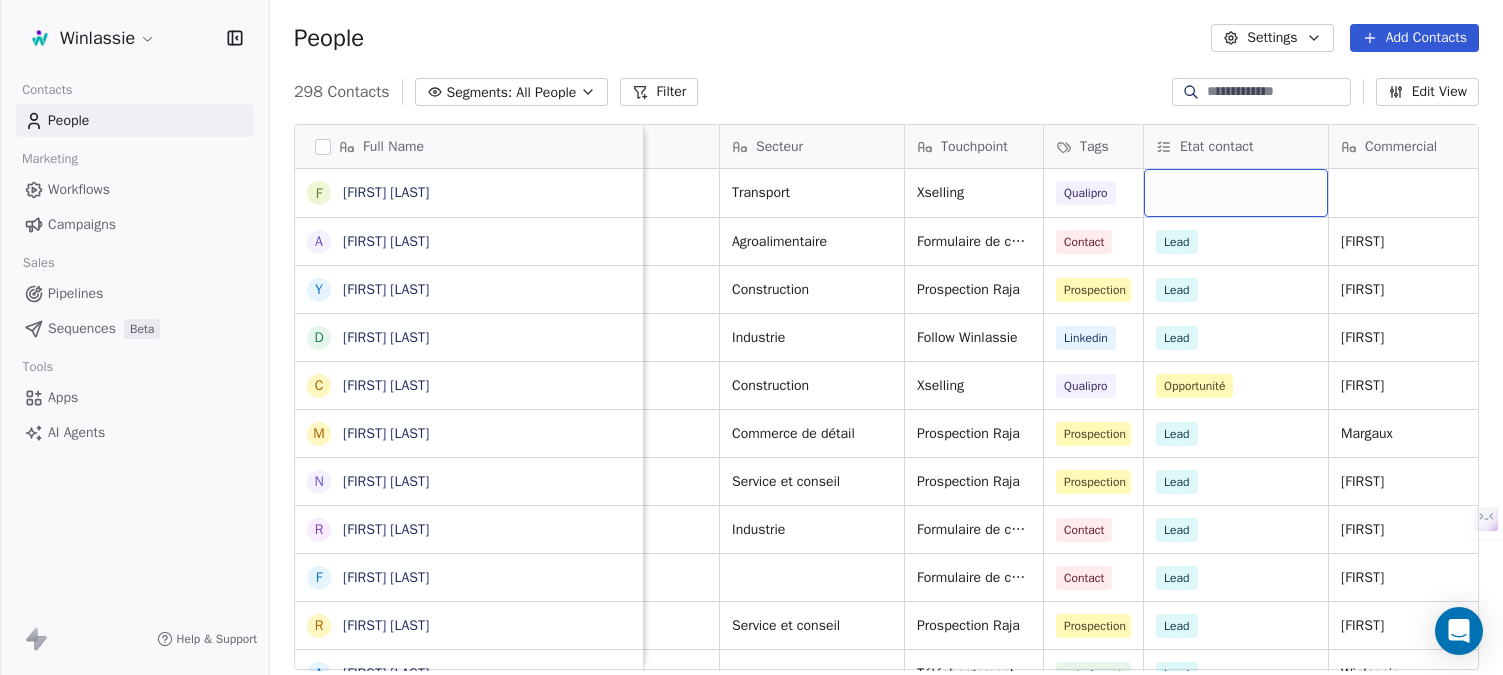 click at bounding box center [1236, 193] 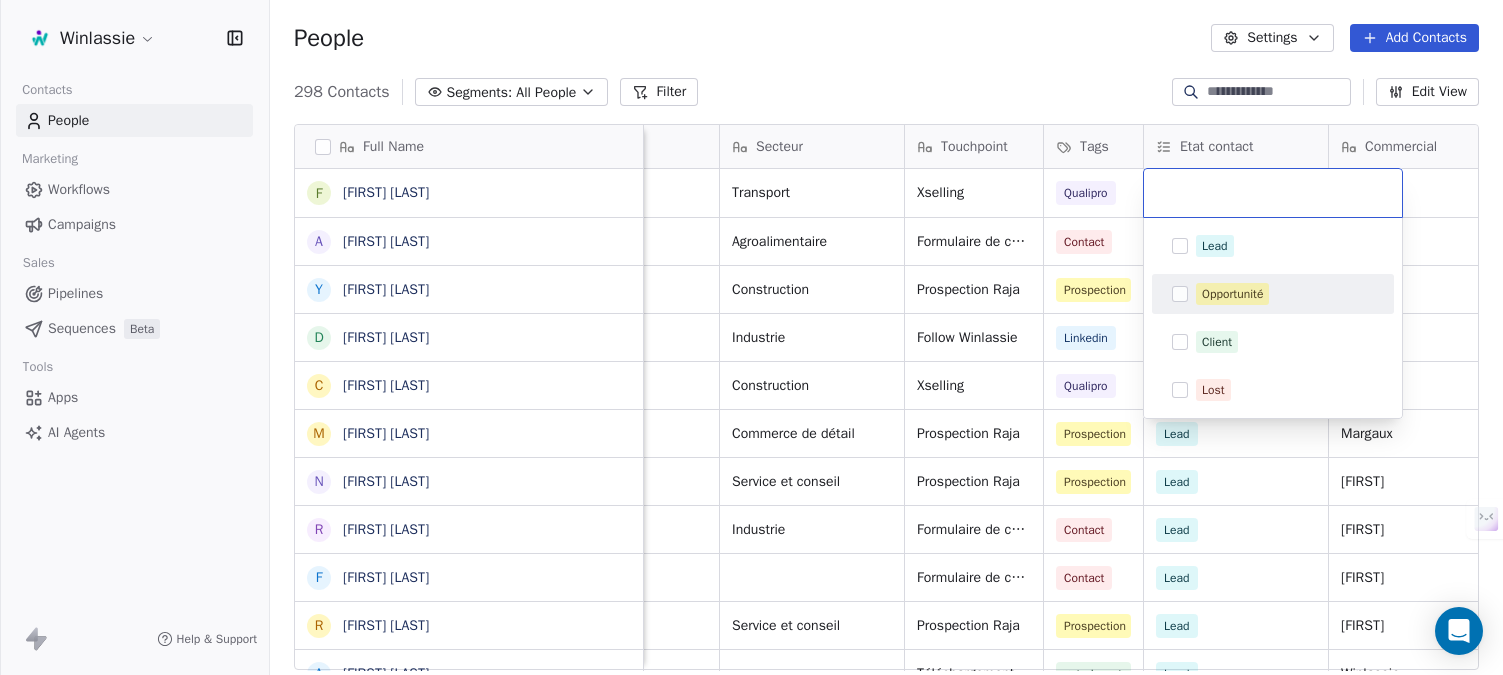 click on "Opportunité" at bounding box center (1232, 294) 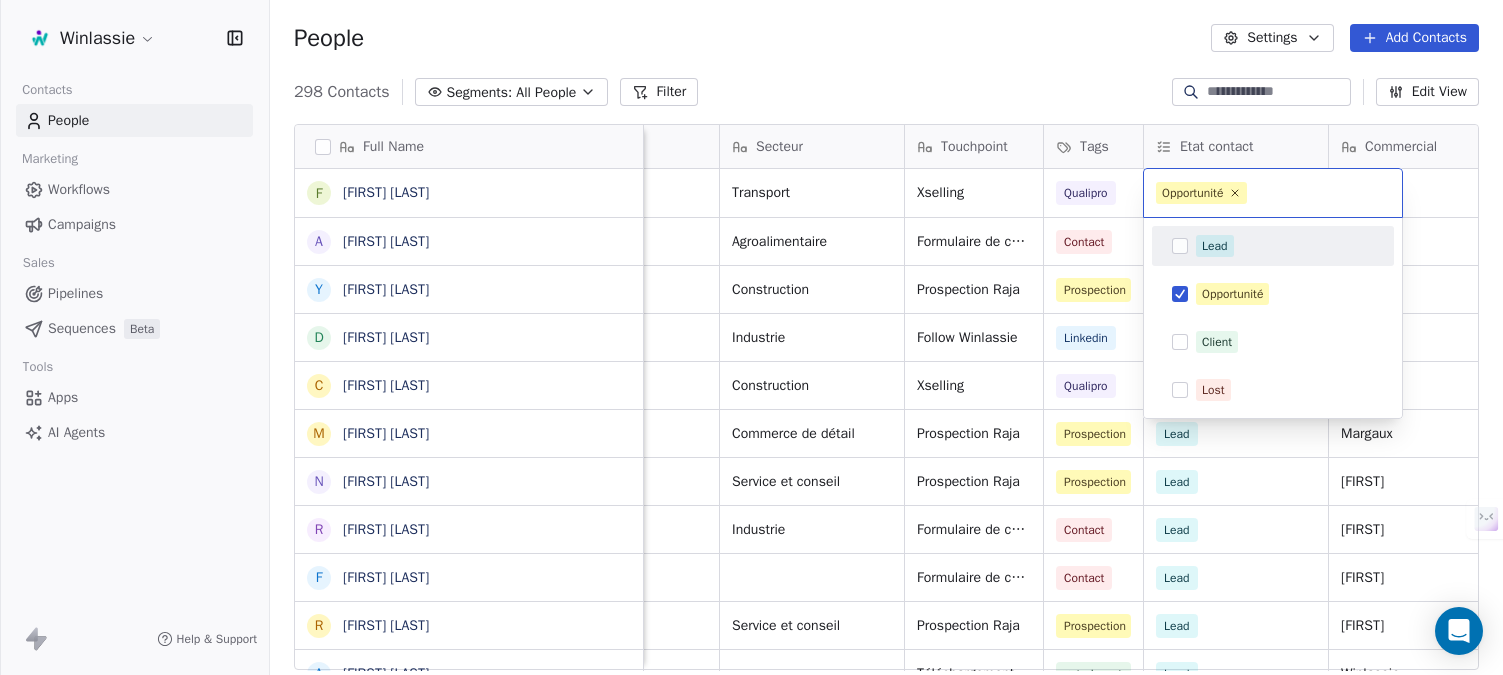 click on "Winlassie Contacts People Marketing Workflows Campaigns Sales Pipelines Sequences Beta Tools Apps AI Agents Help & Support People Settings  Add Contacts 298 Contacts Segments: All People Filter  Edit View Tag Add to Sequence Export Full Name F [FIRST] [LAST] A [FIRST] [LAST] L [FIRST] [LAST] Y [FIRST] [LAST] D [FIRST] [LAST] C [FIRST] [LAST] M [FIRST] [LAST] N [FIRST] [LAST] R [FIRST] [LAST] F [FIRST] [LAST] R [FIRST] [LAST] A [FIRST] [LAST] L [FIRST] [LAST] F [FIRST] [LAST] L [FIRST] [LAST] M [FIRST] [LAST] M [FIRST] [LAST] G [FIRST] [LAST] L [FIRST] [LAST] M [FIRST] [LAST] S [FIRST] [LAST] L [FIRST] [LAST] L [FIRST] [LAST] M [FIRST] [LAST] F [FIRST] [LAST] E [FIRST] [LAST] K [FIRST] [LAST] B [FIRST] [LAST] F [FIRST] [LAST] S [FIRST] [LAST] S [FIRST] [LAST] H [FIRST] [LAST] [LAST] Entreprise Website Linkedin Entreprise Taille Secteur Touchpoint Tags Etat contact Commercial Process Opp Montant Opp ARR   Indepo Logistics https://indepo.ro/ Transport Xselling Qualipro   Ponsse https://www.ponsse.com/fr/accueil#/" at bounding box center (751, 412) 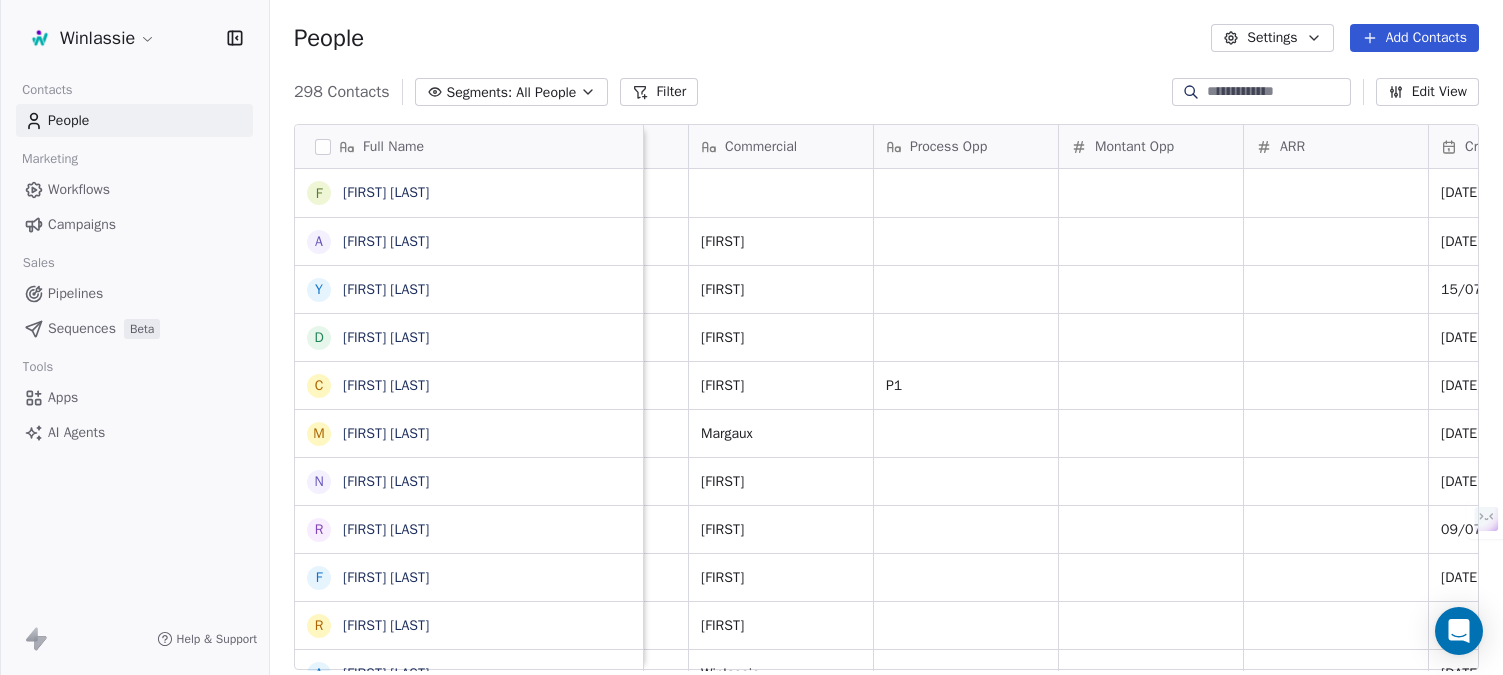 scroll, scrollTop: 0, scrollLeft: 2698, axis: horizontal 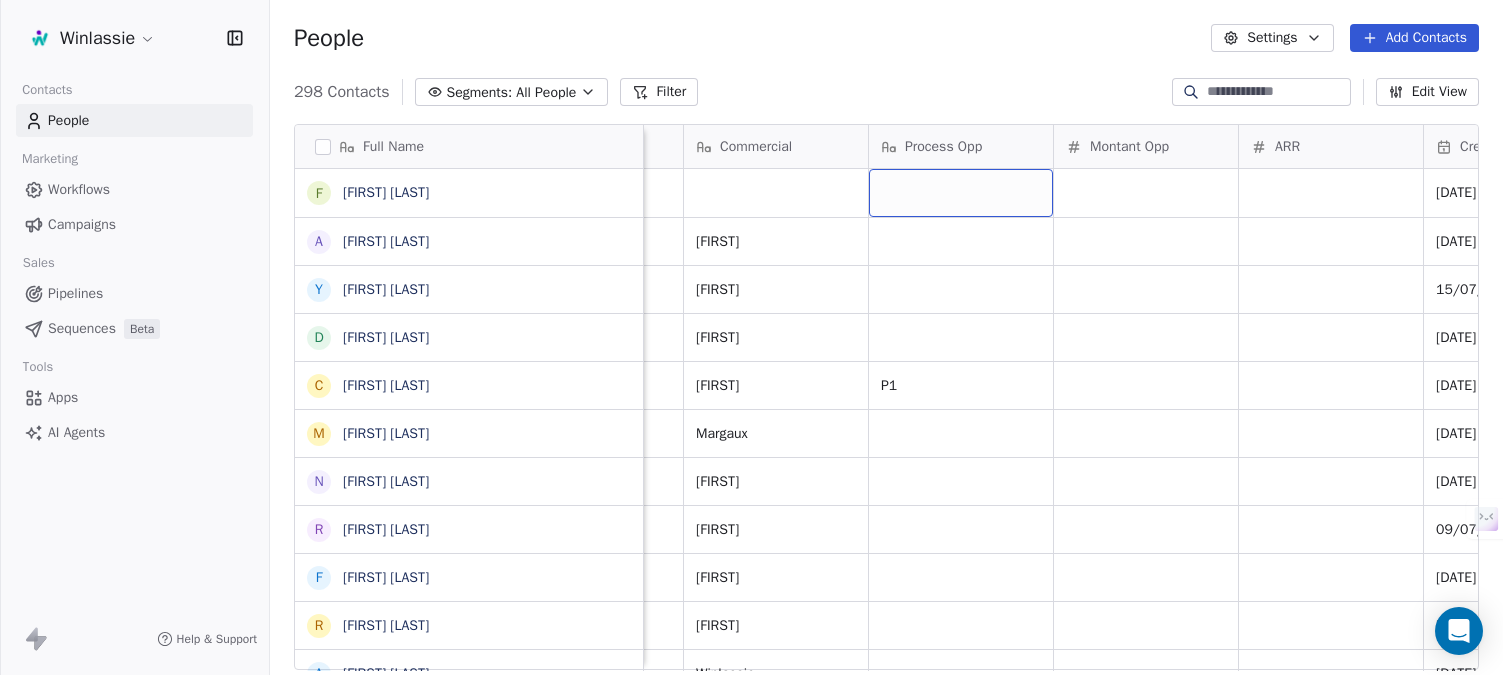 click at bounding box center (961, 193) 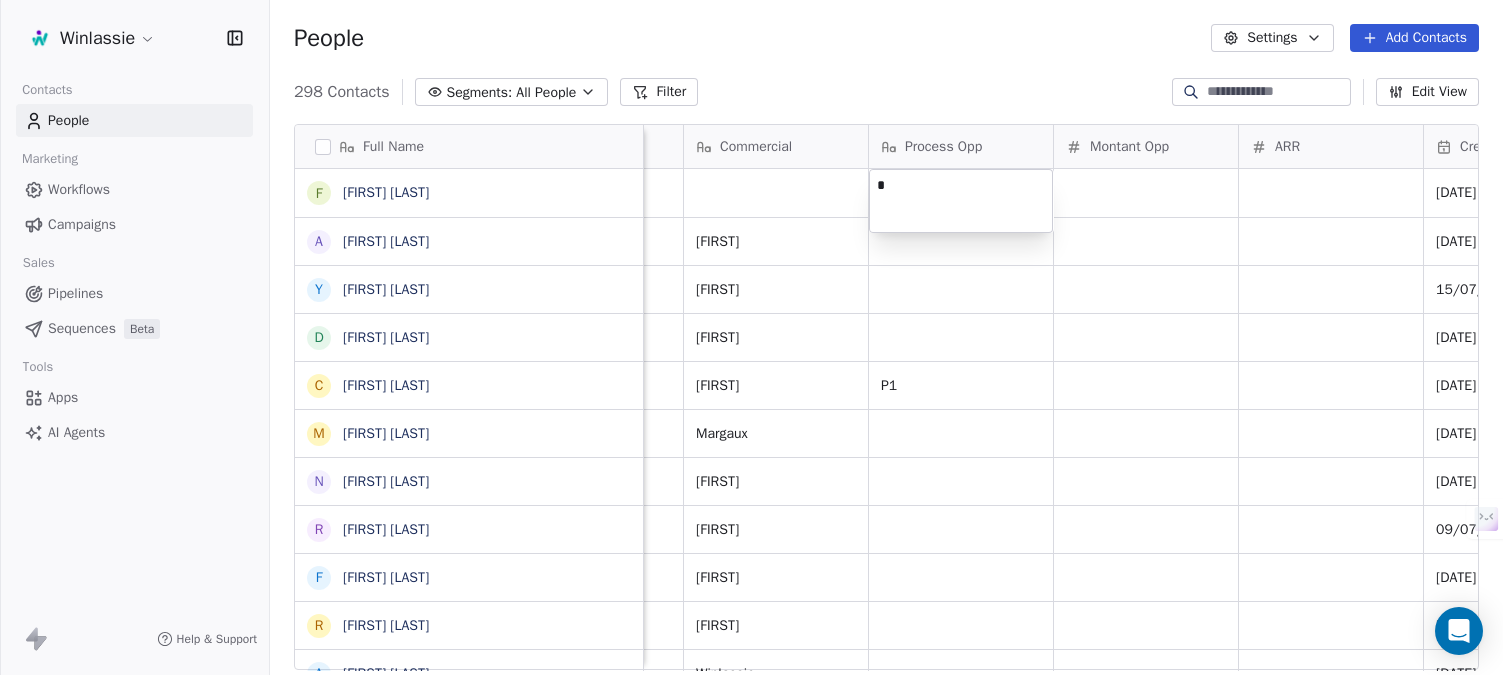 type on "**" 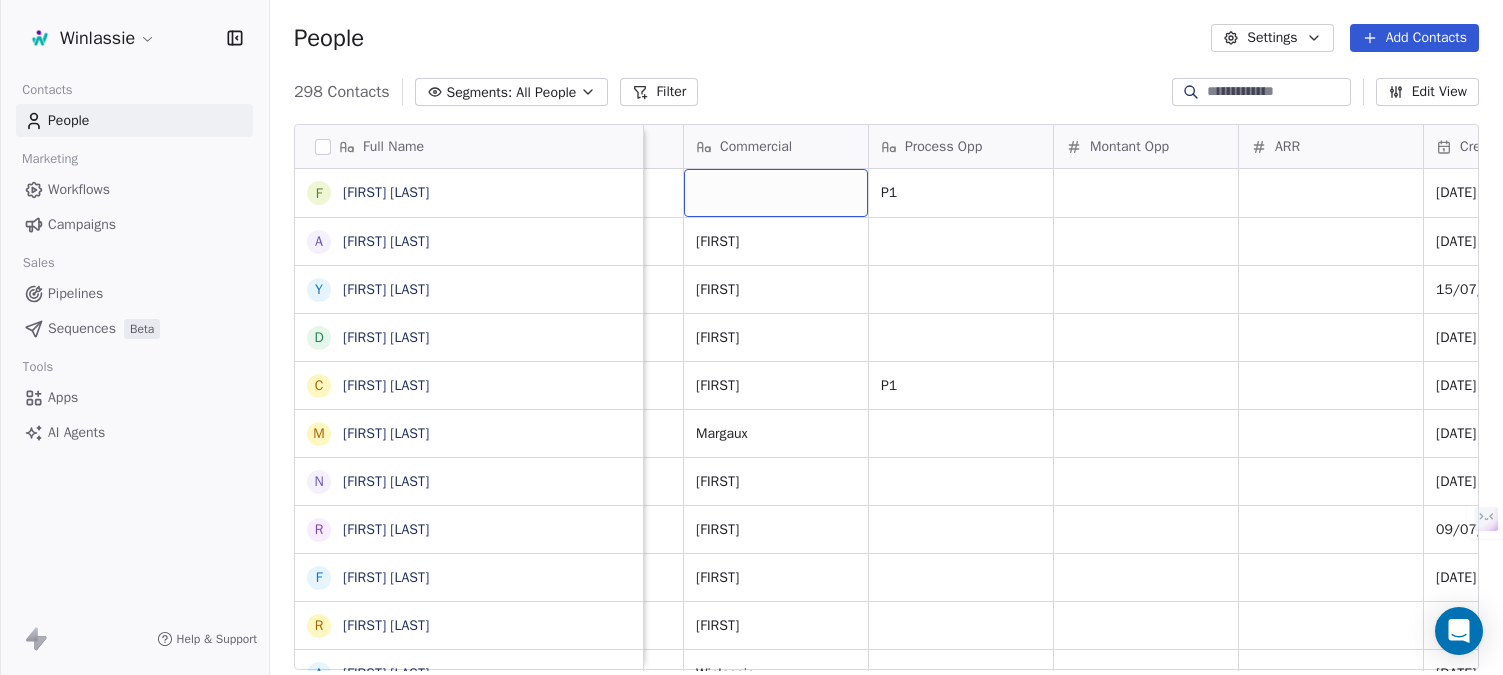 click at bounding box center (776, 193) 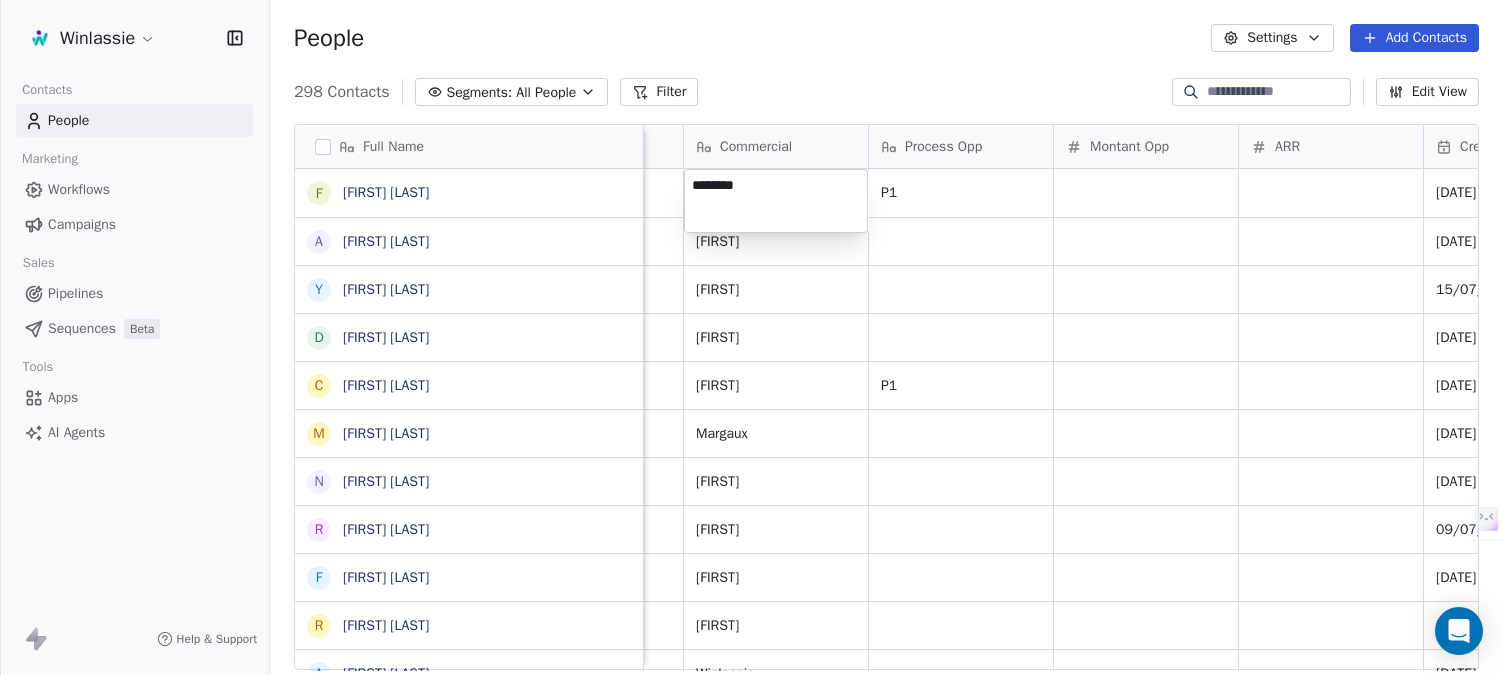 type on "*********" 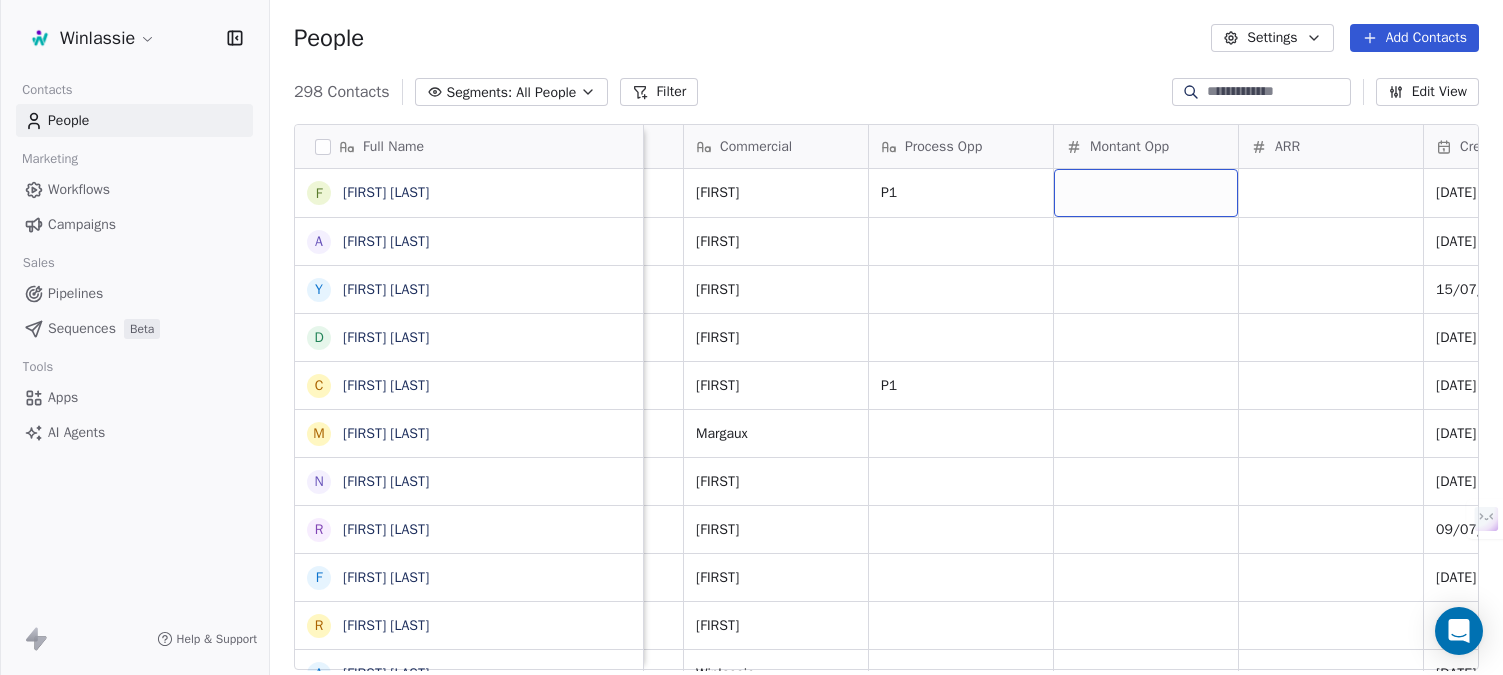 click at bounding box center (1146, 193) 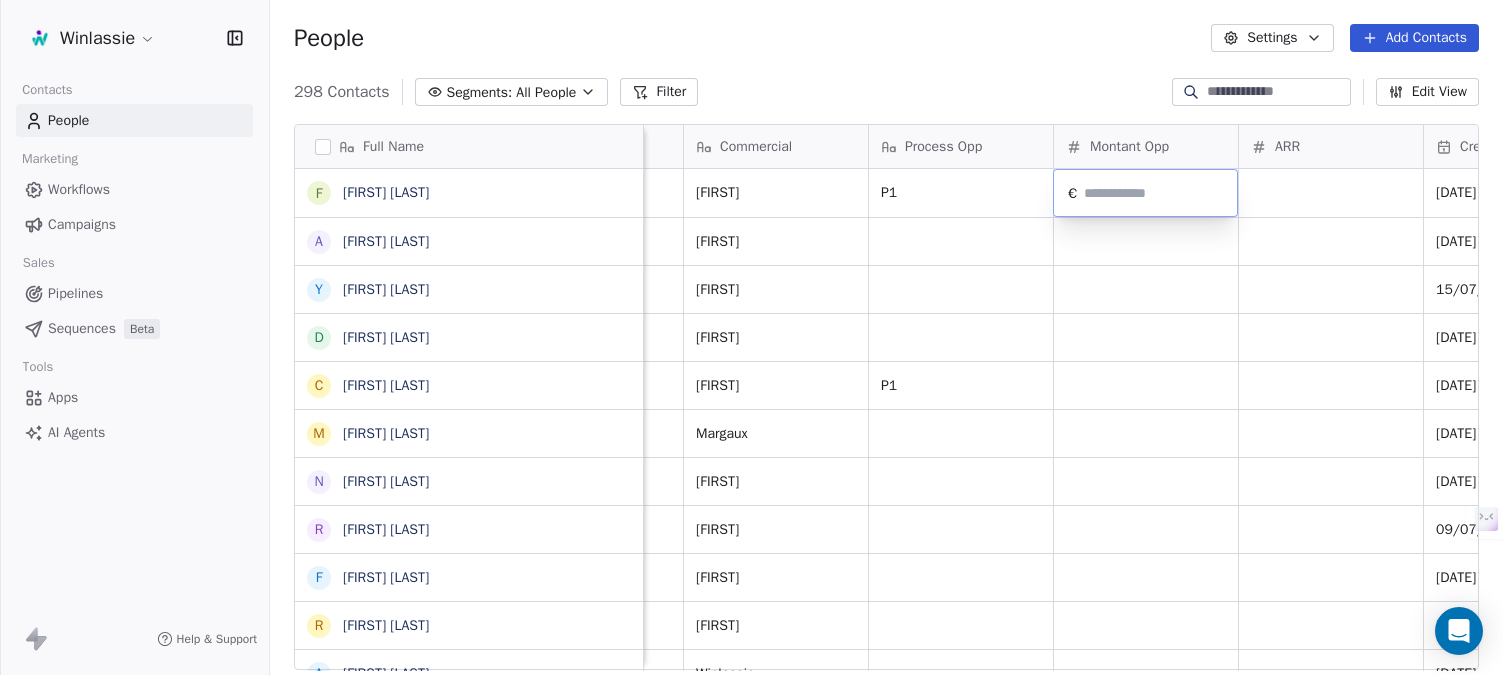 type 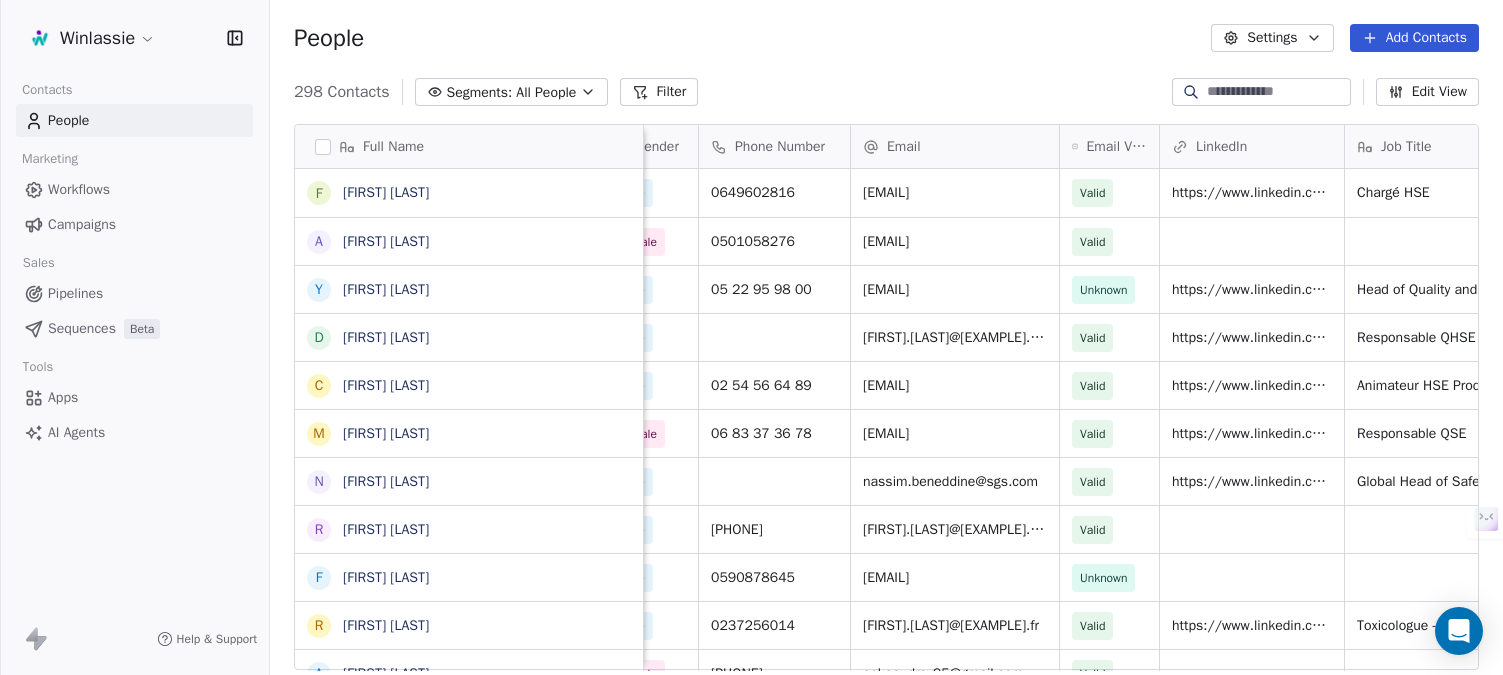 scroll, scrollTop: 0, scrollLeft: 0, axis: both 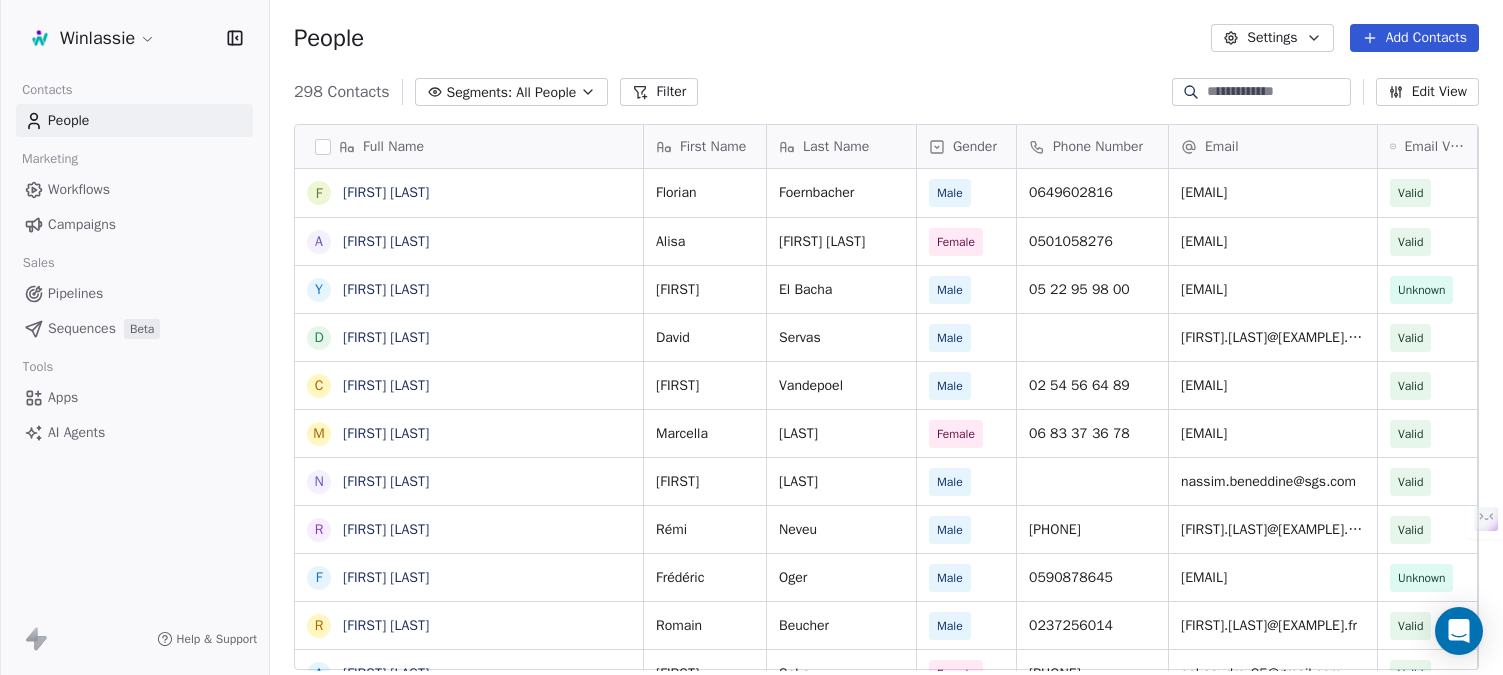 click on "People Settings  Add Contacts" at bounding box center (886, 38) 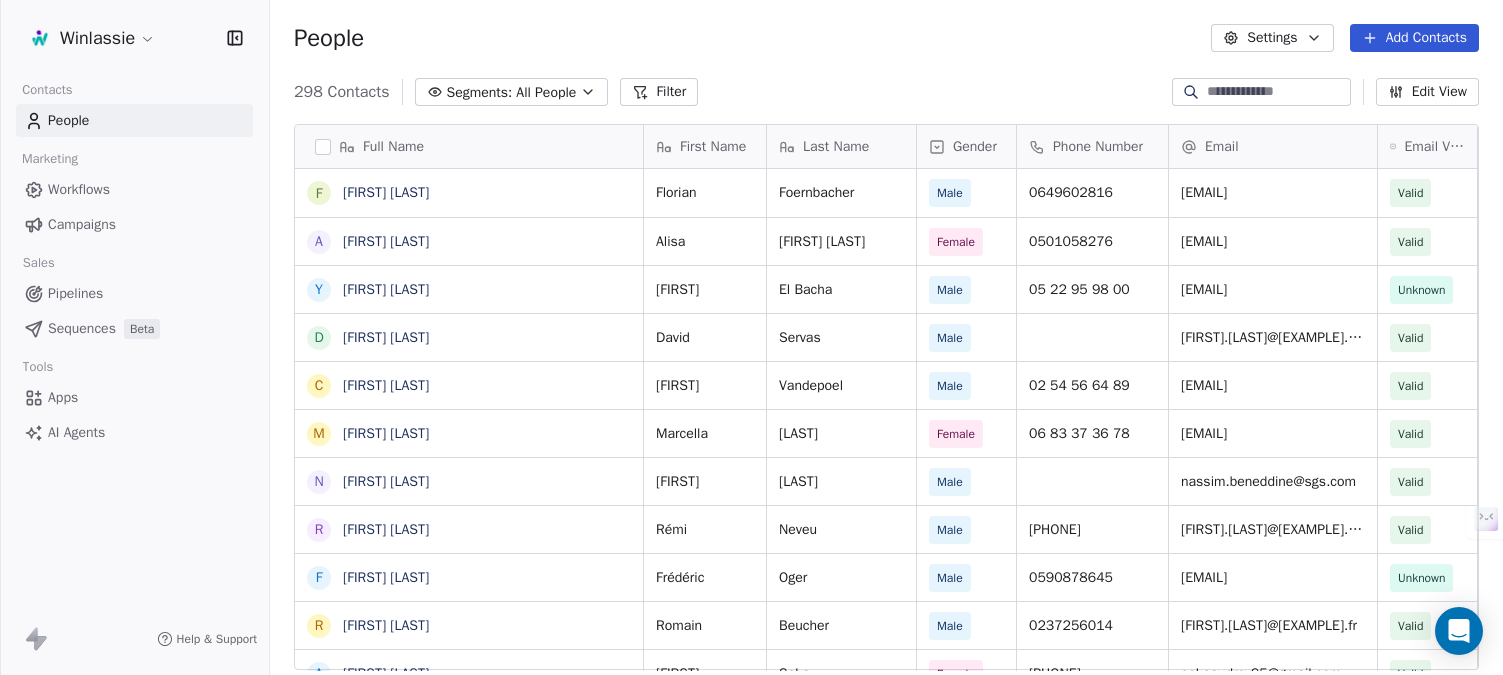 click on "People Settings  Add Contacts" at bounding box center (886, 38) 